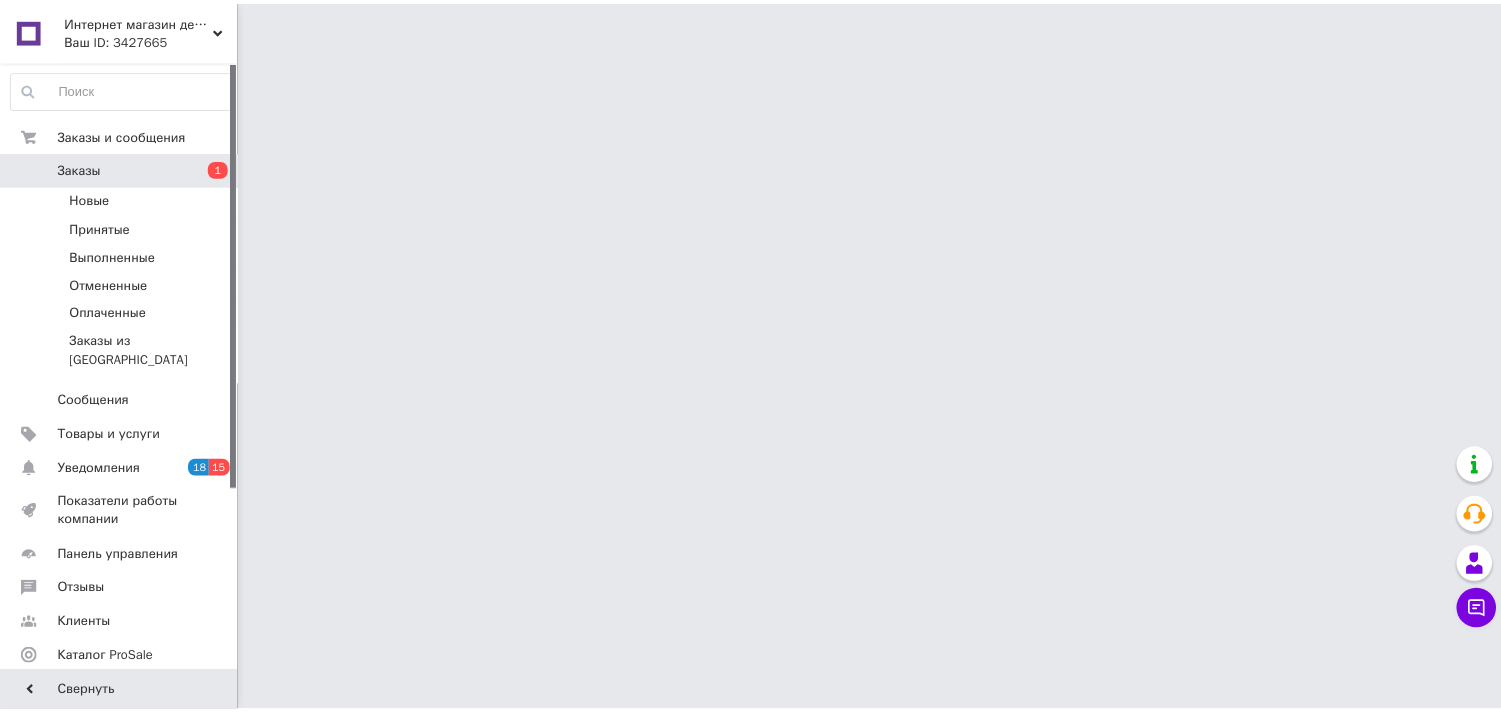 scroll, scrollTop: 0, scrollLeft: 0, axis: both 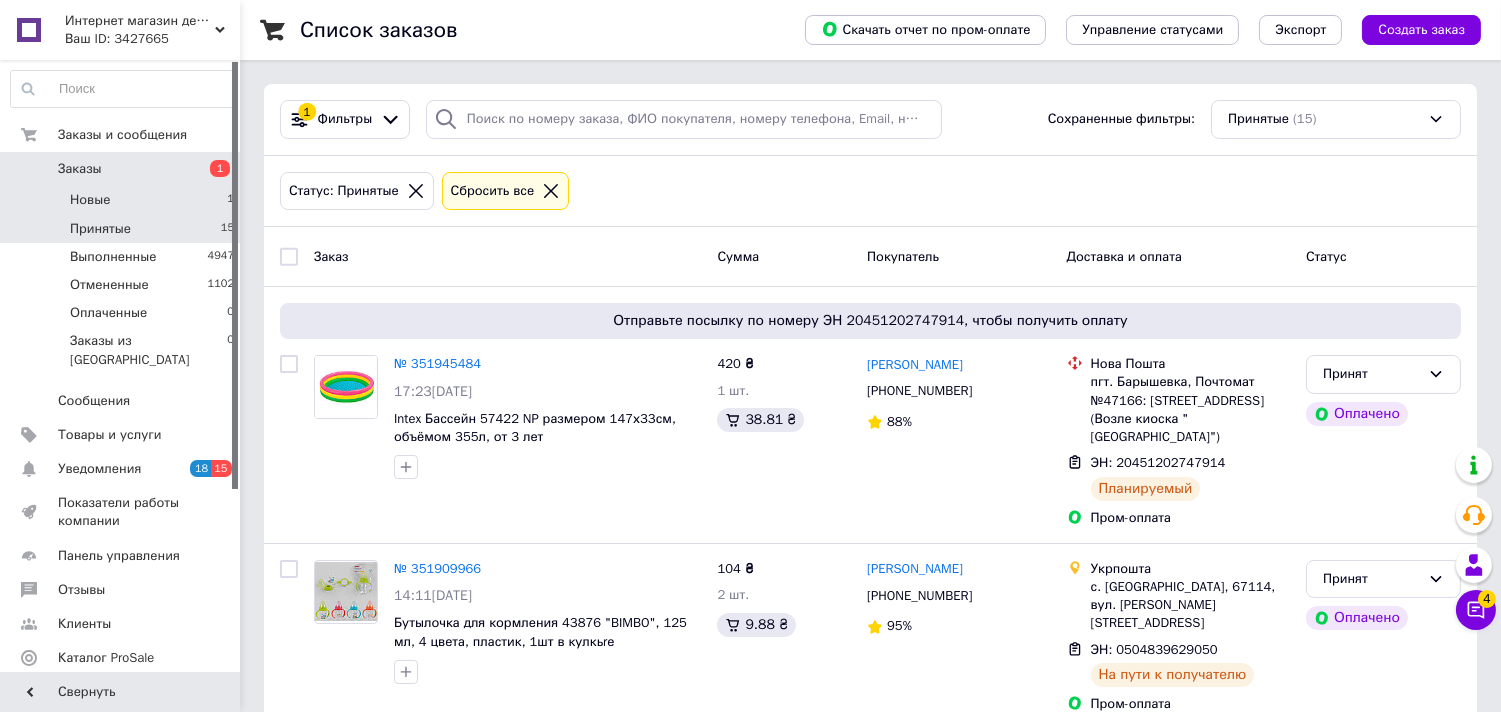 click on "Новые 1" at bounding box center [123, 200] 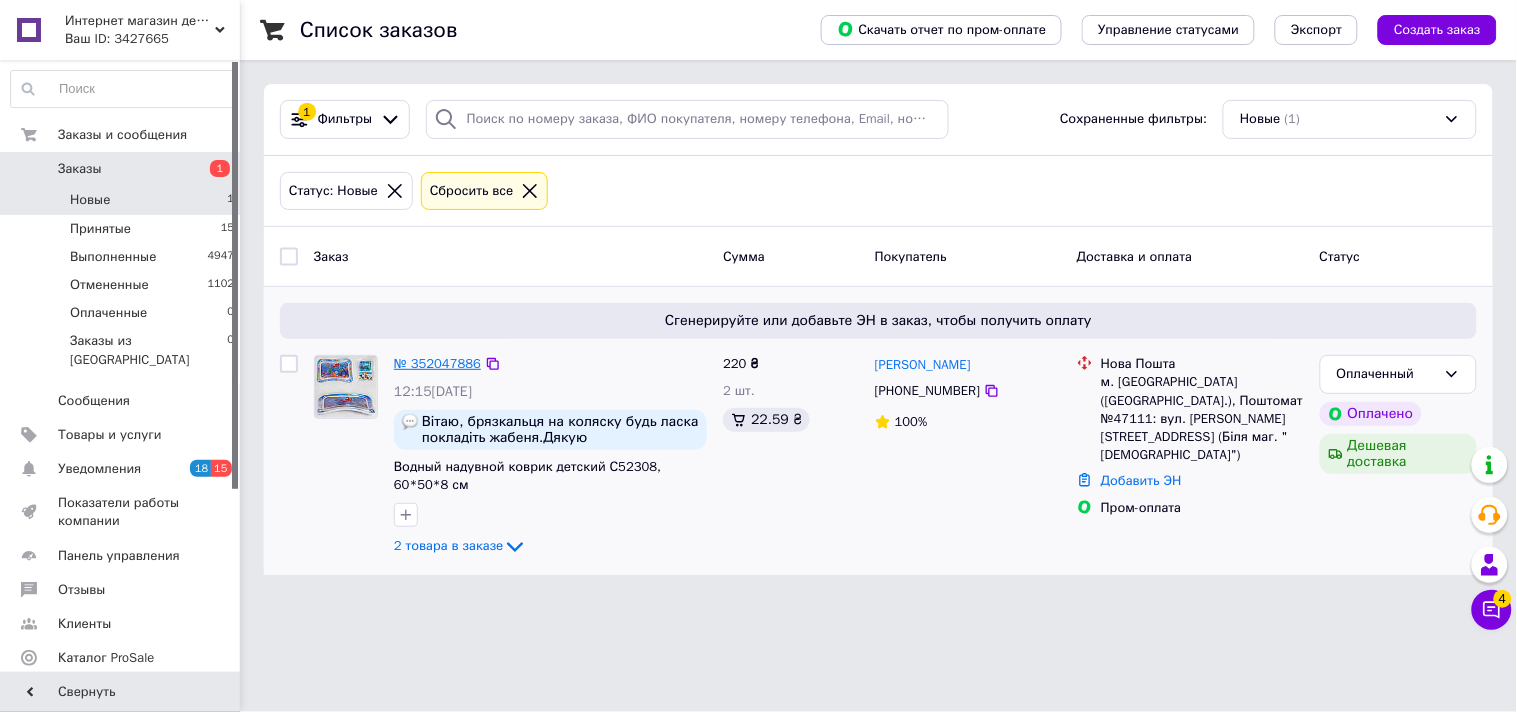 click on "№ 352047886" at bounding box center (437, 363) 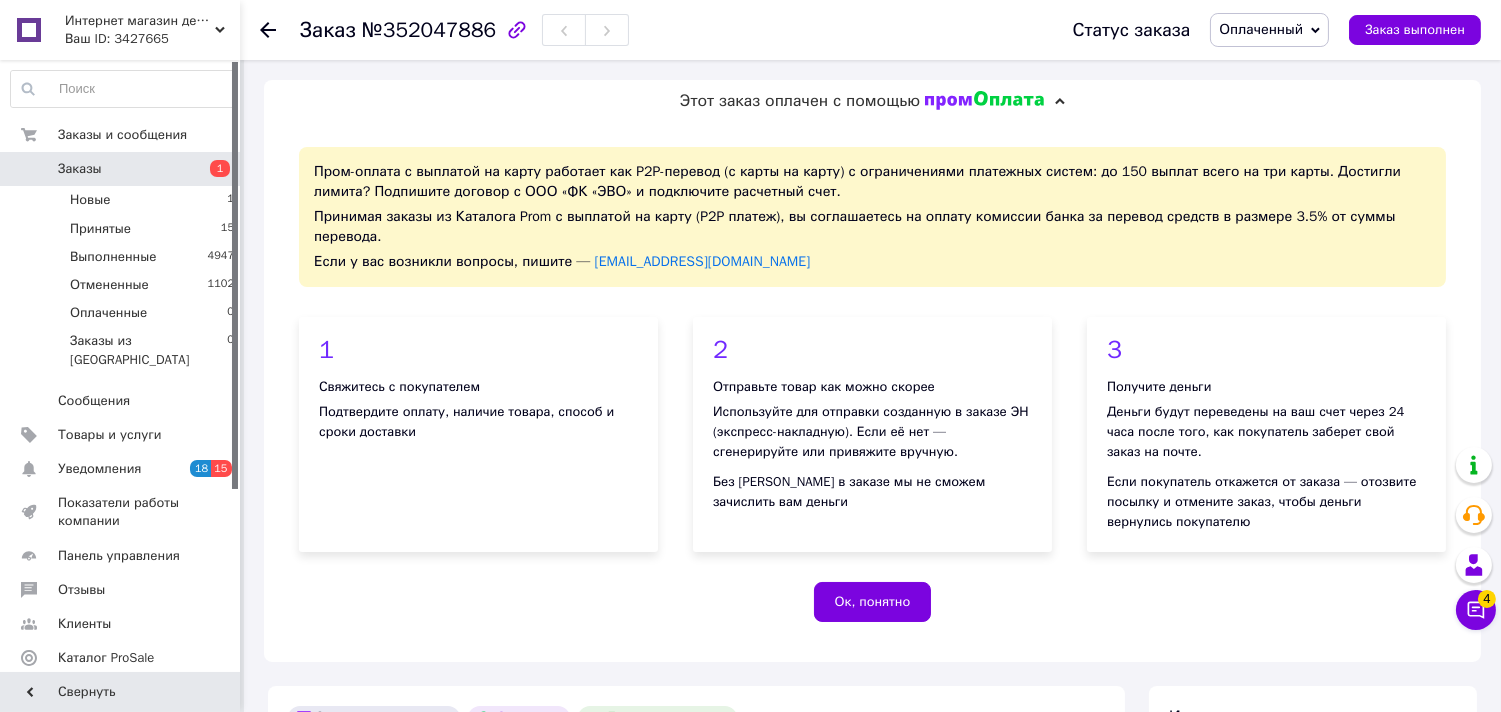click on "Оплаченный" at bounding box center [1261, 29] 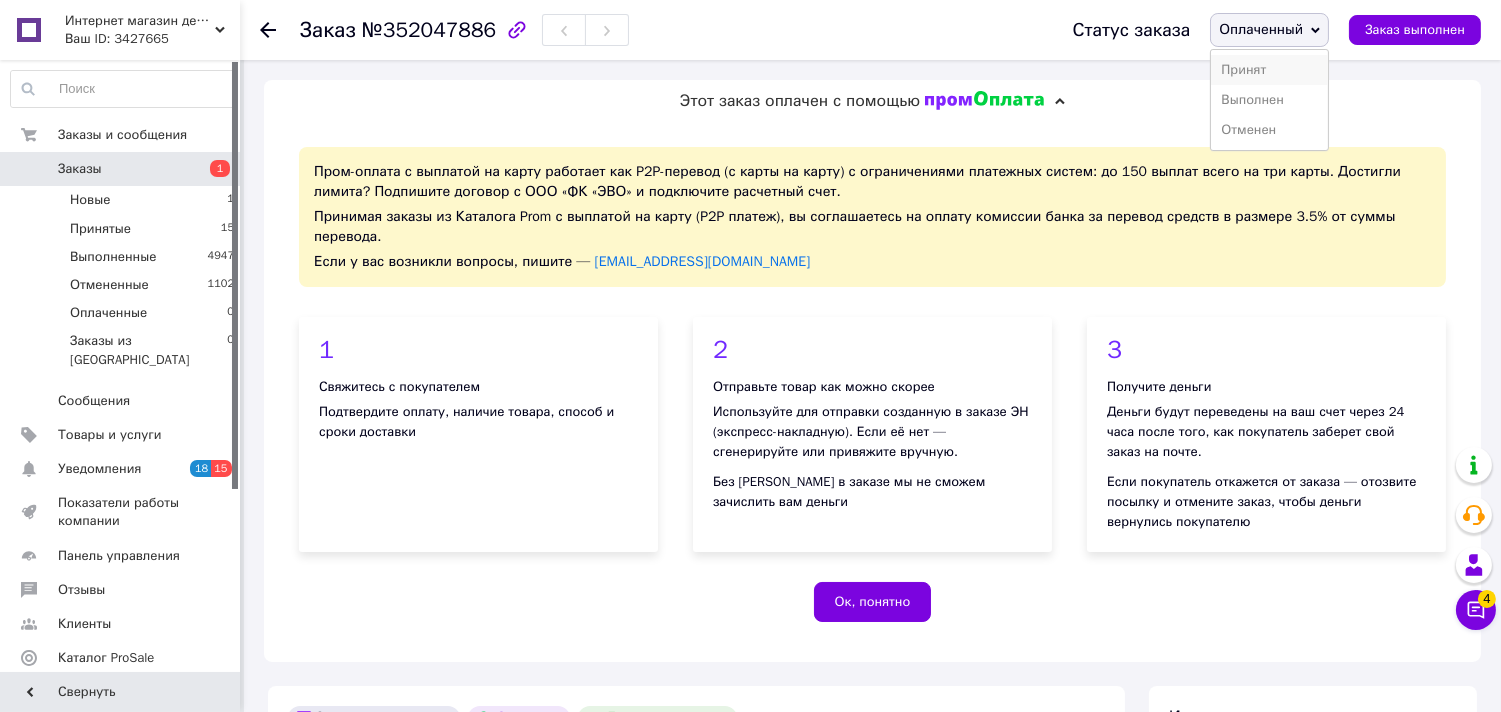 click on "Принят" at bounding box center (1269, 70) 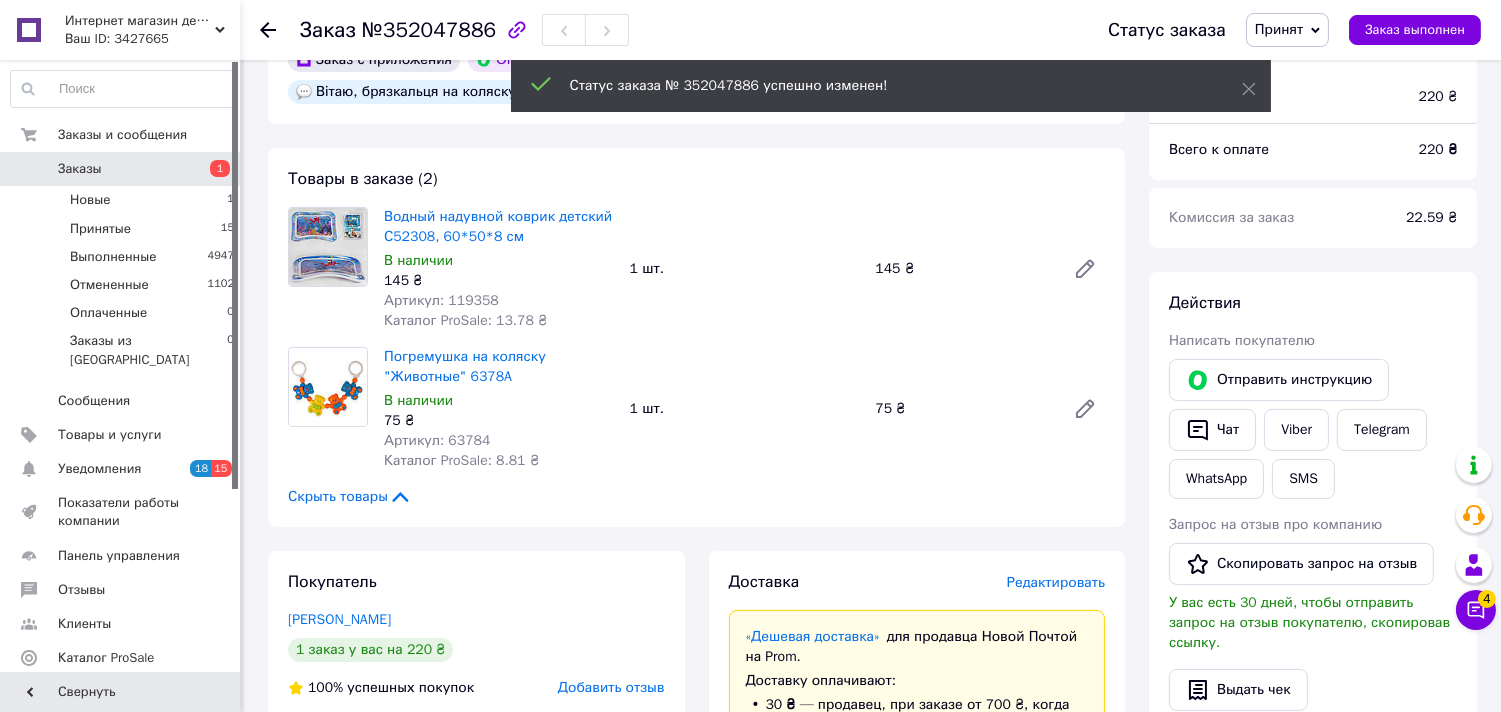 scroll, scrollTop: 666, scrollLeft: 0, axis: vertical 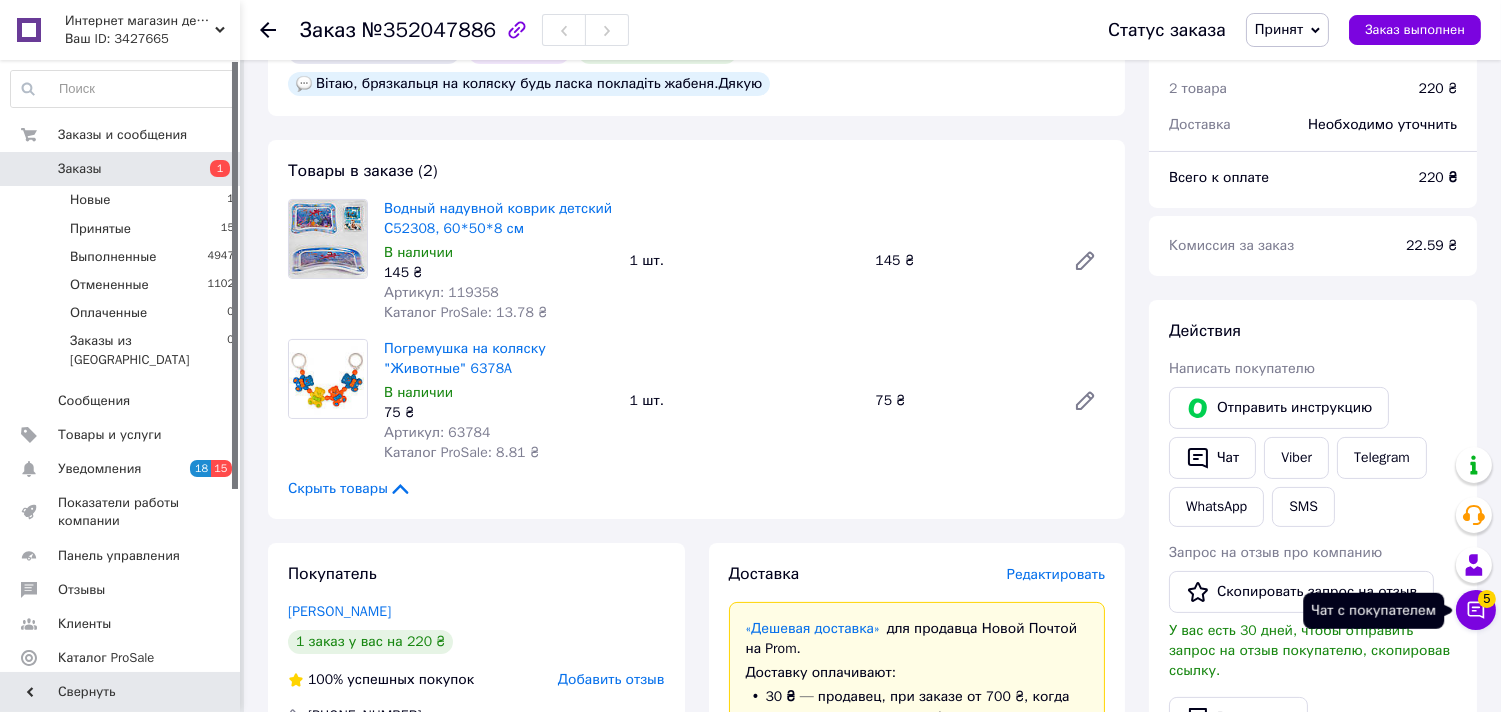 click on "Чат с покупателем 5" at bounding box center [1476, 610] 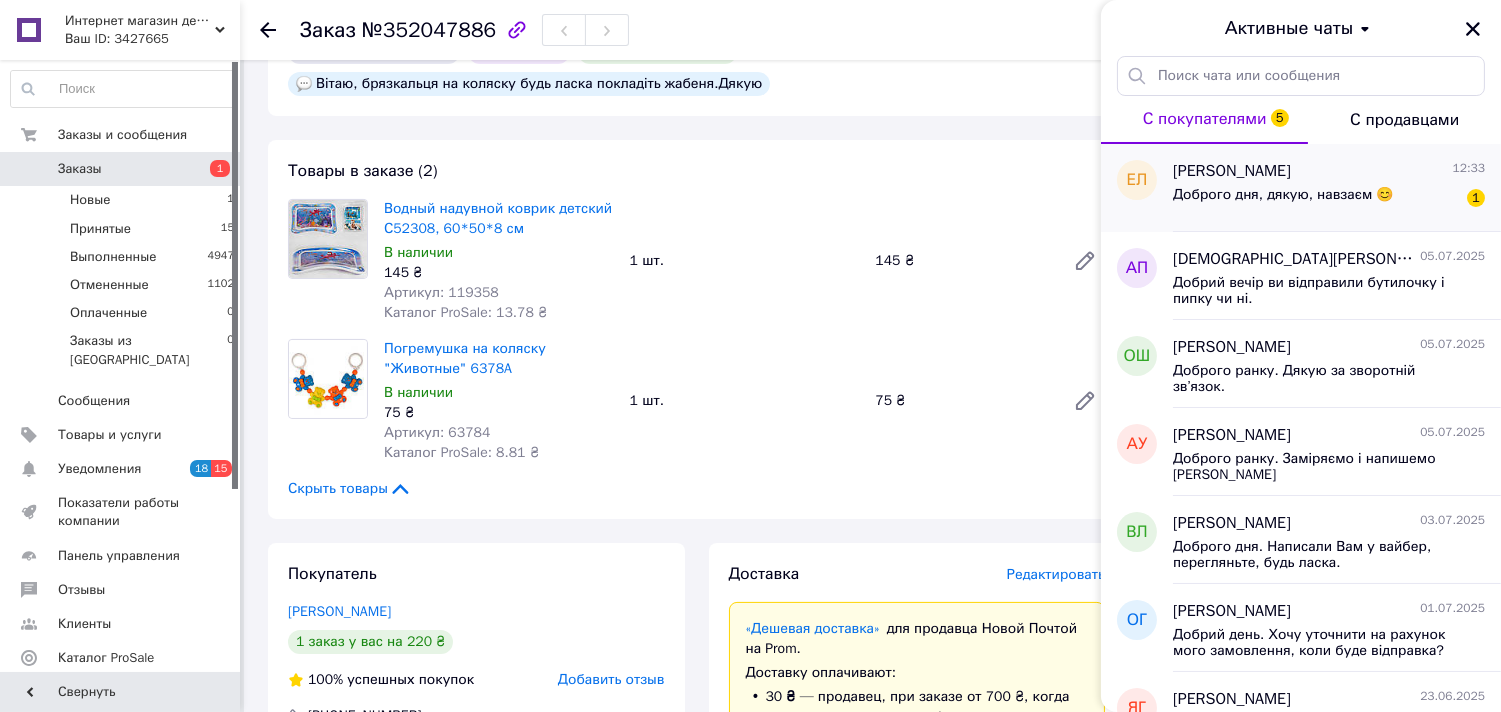 click on "Доброго дня, дякую, навзаєм 😊 1" at bounding box center [1329, 199] 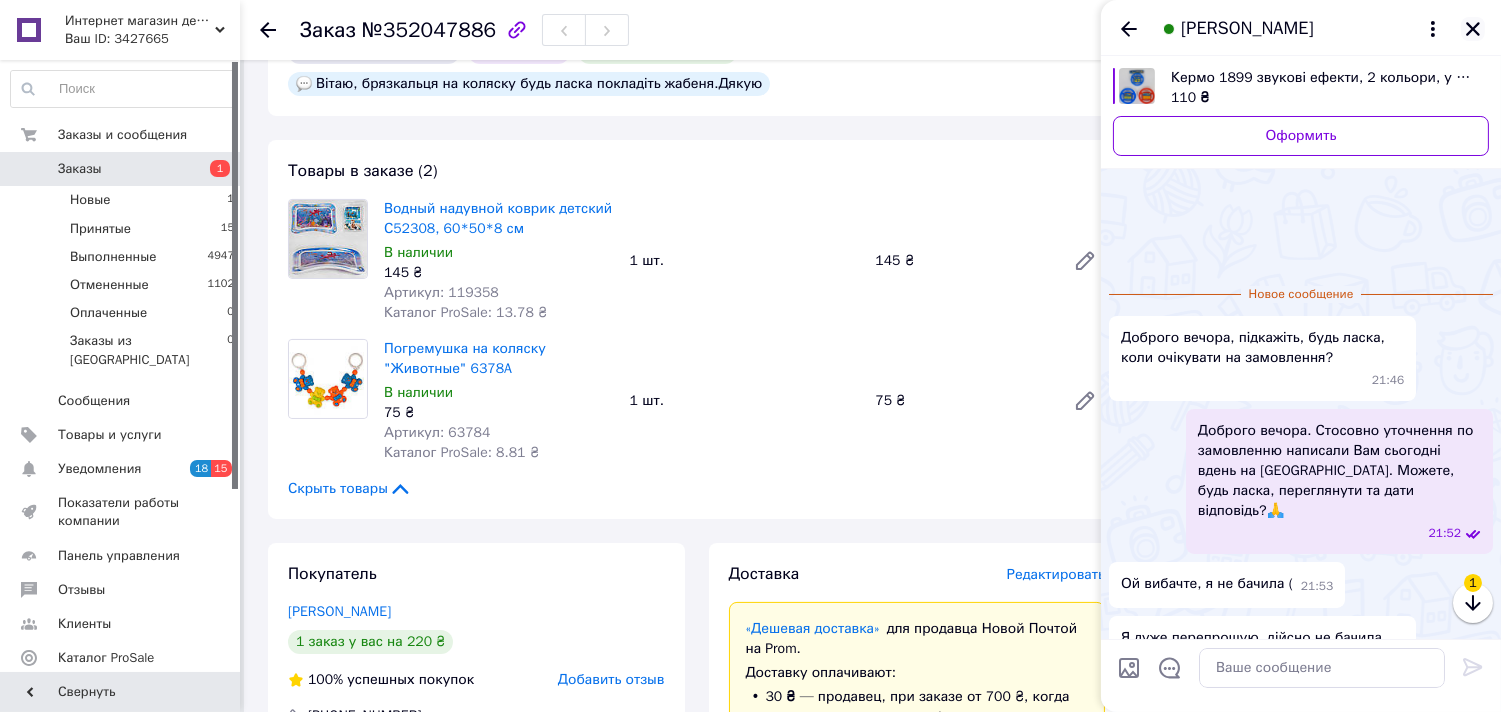 scroll, scrollTop: 115, scrollLeft: 0, axis: vertical 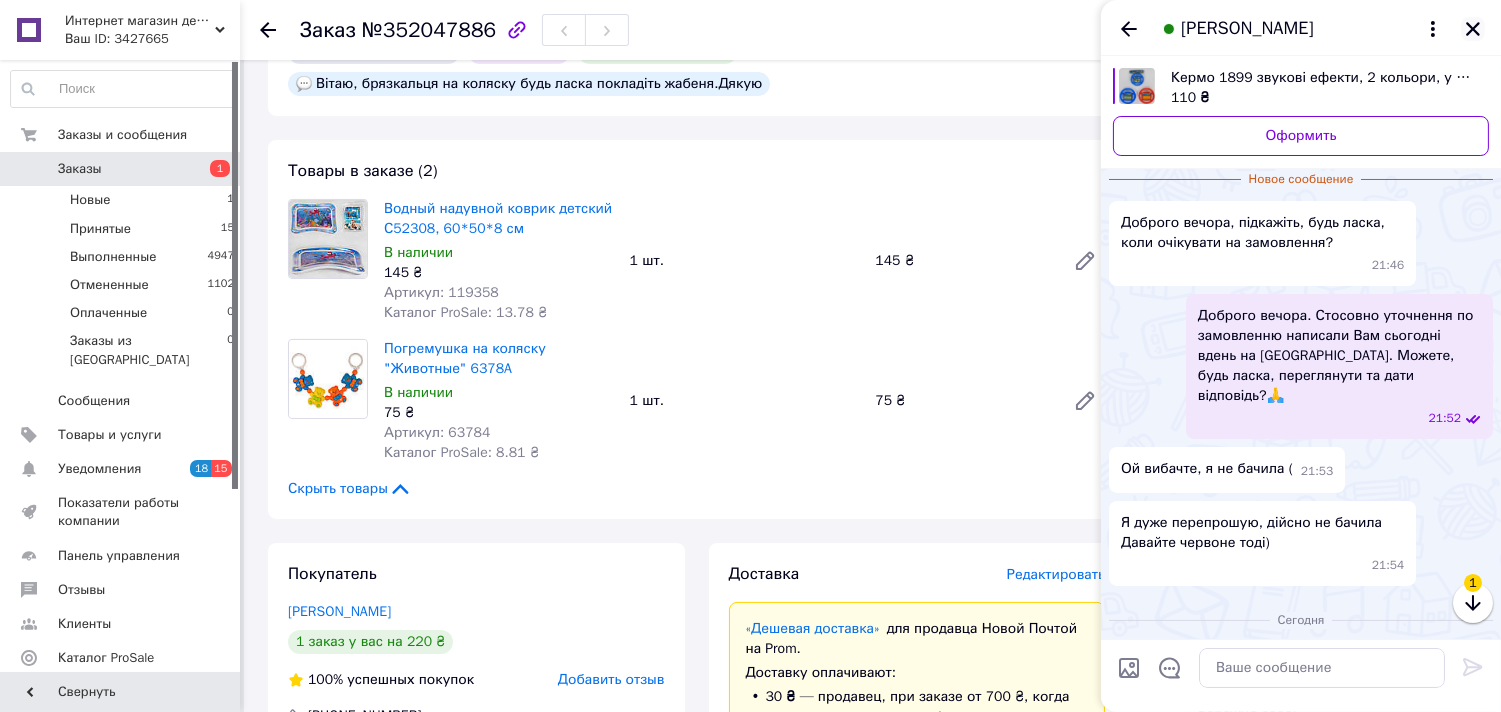 click 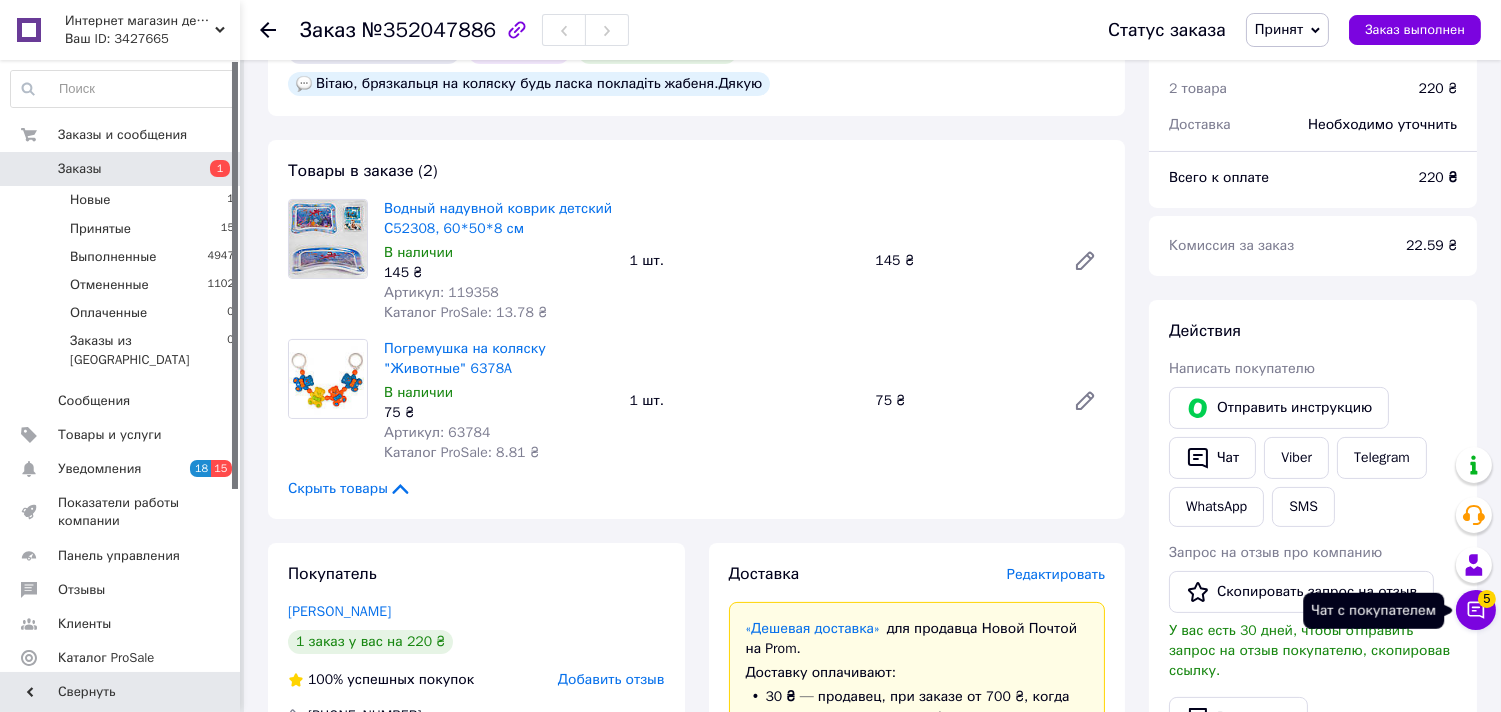 click 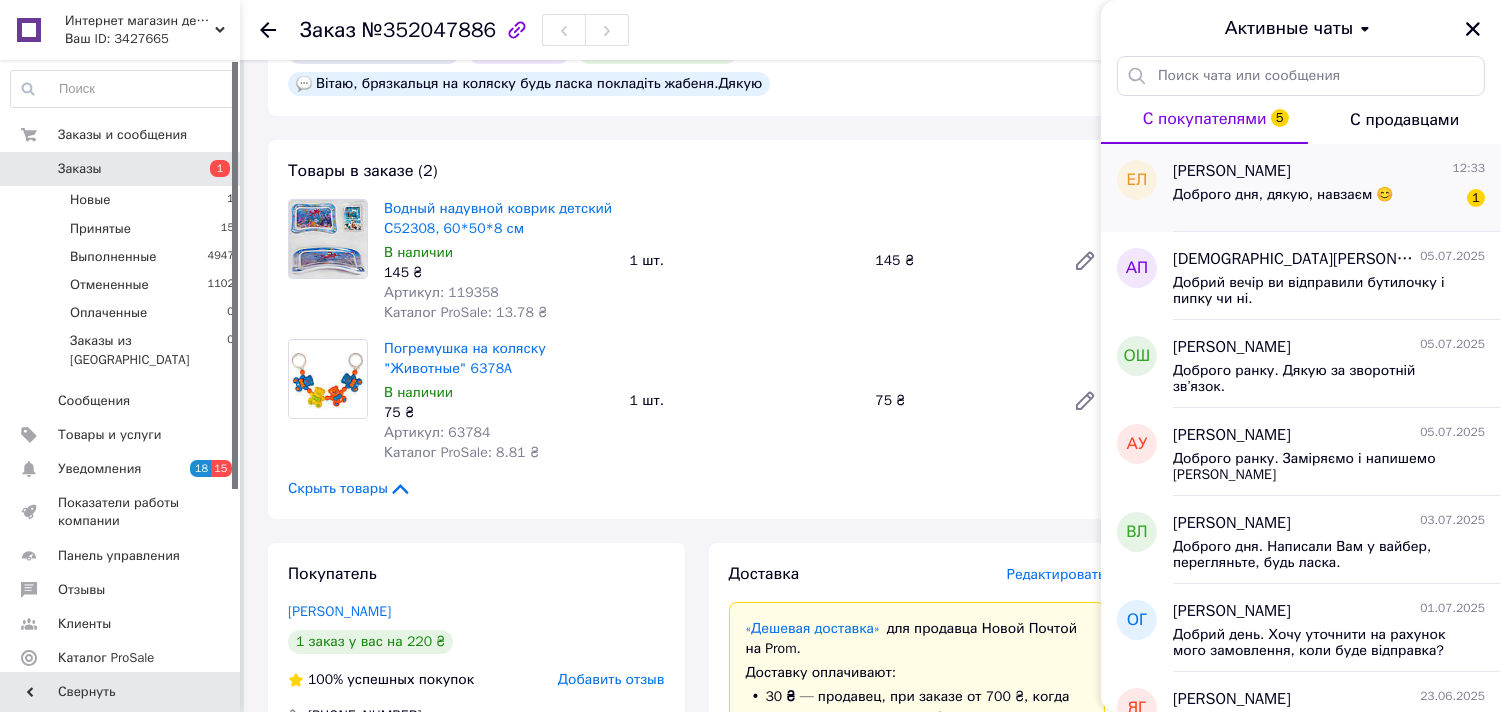 click on "Доброго дня, дякую, навзаєм 😊" at bounding box center [1283, 195] 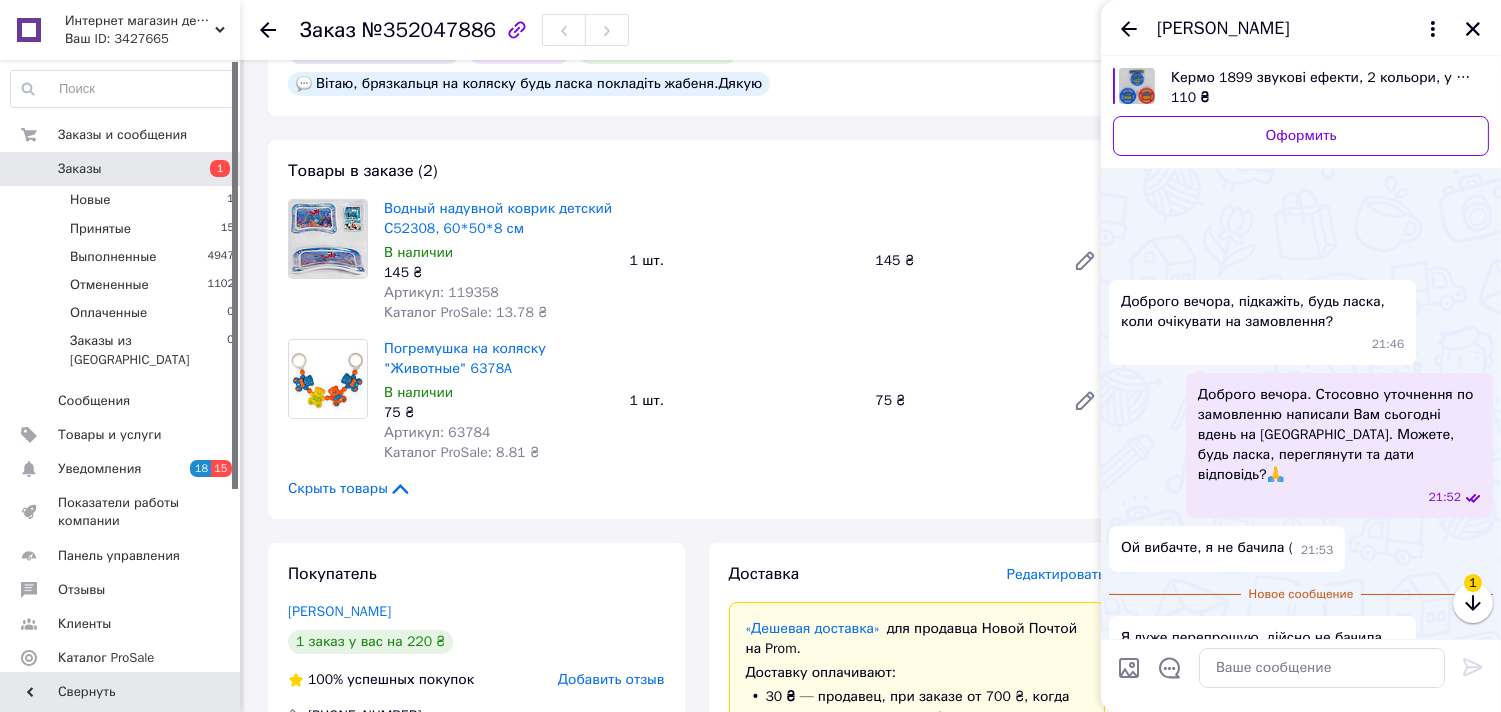 scroll, scrollTop: 267, scrollLeft: 0, axis: vertical 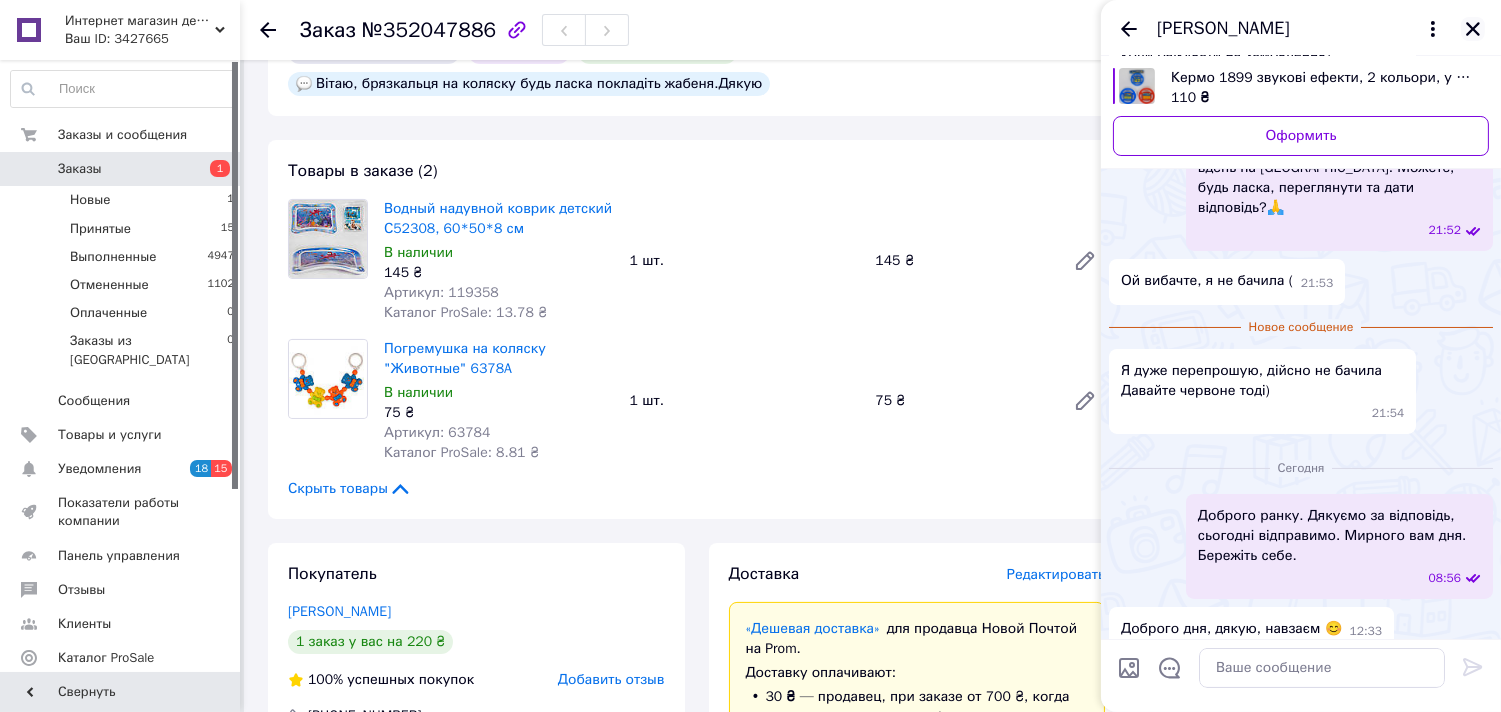 click 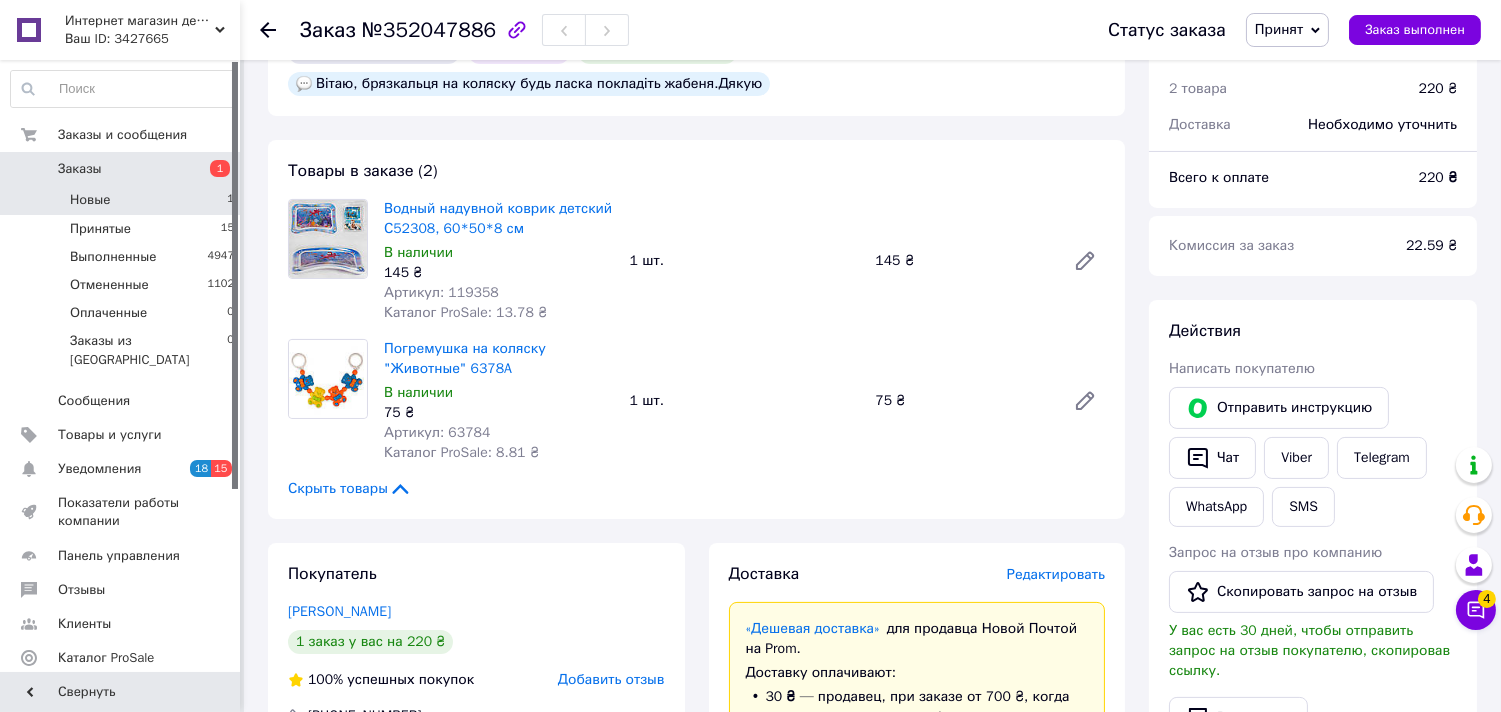 click on "Новые 1" at bounding box center (123, 200) 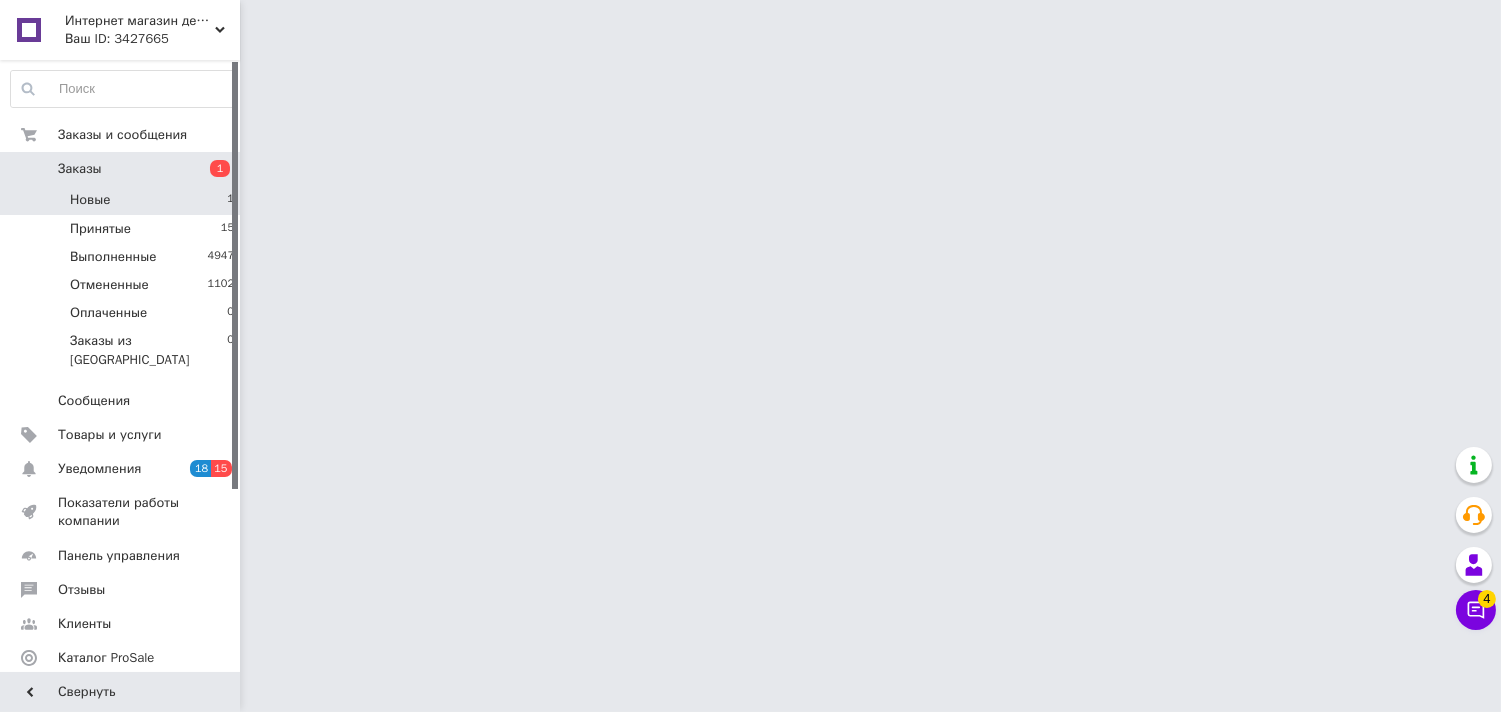 scroll, scrollTop: 0, scrollLeft: 0, axis: both 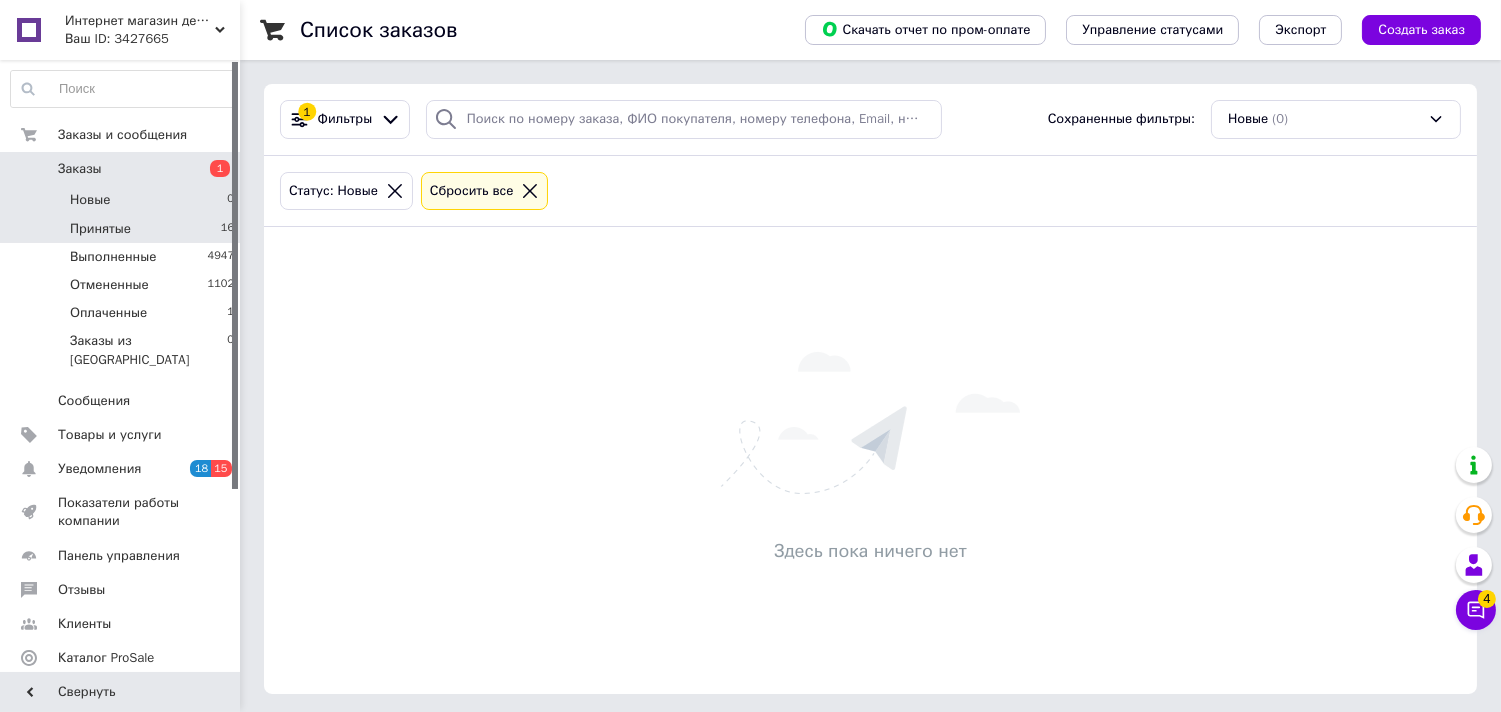 click on "Принятые 16" at bounding box center (123, 229) 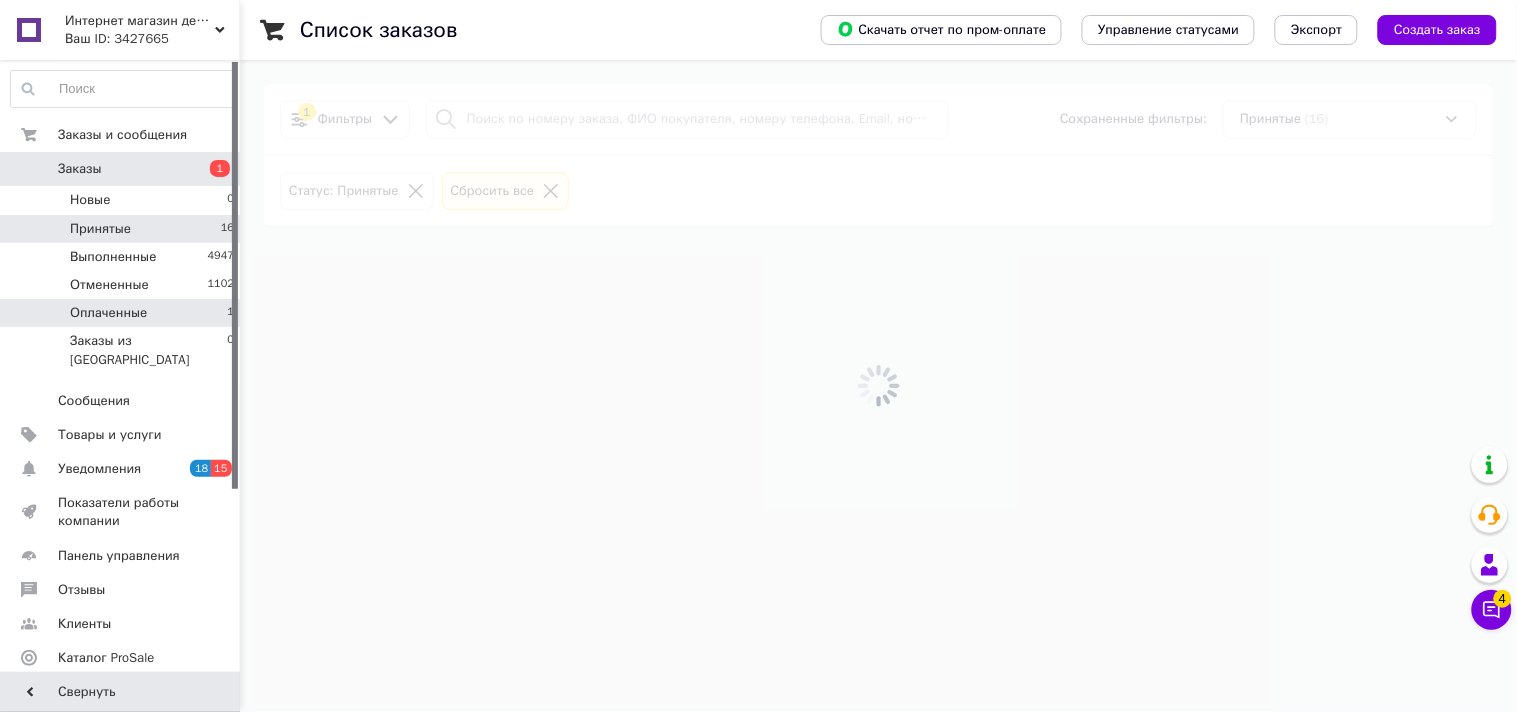 click on "Оплаченные 1" at bounding box center [123, 313] 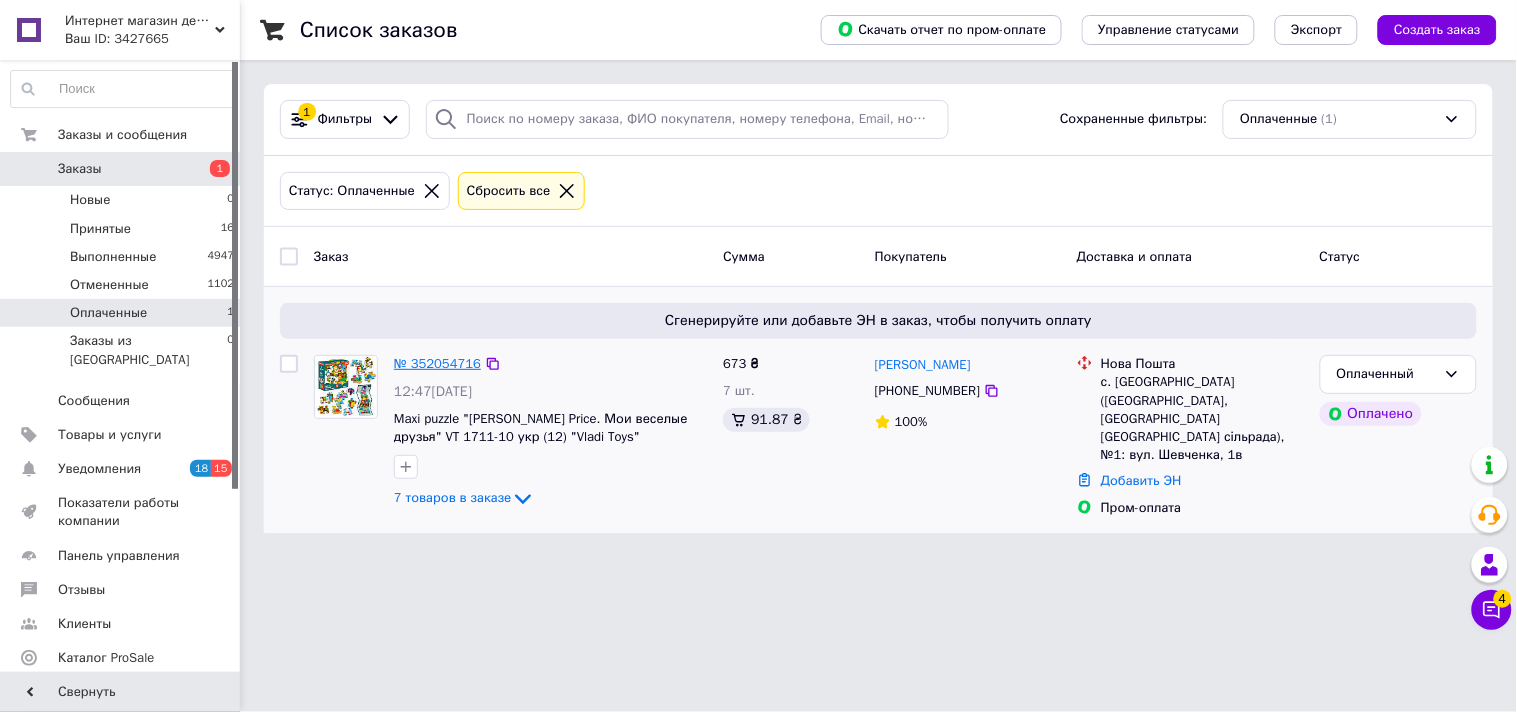 click on "№ 352054716" at bounding box center [437, 363] 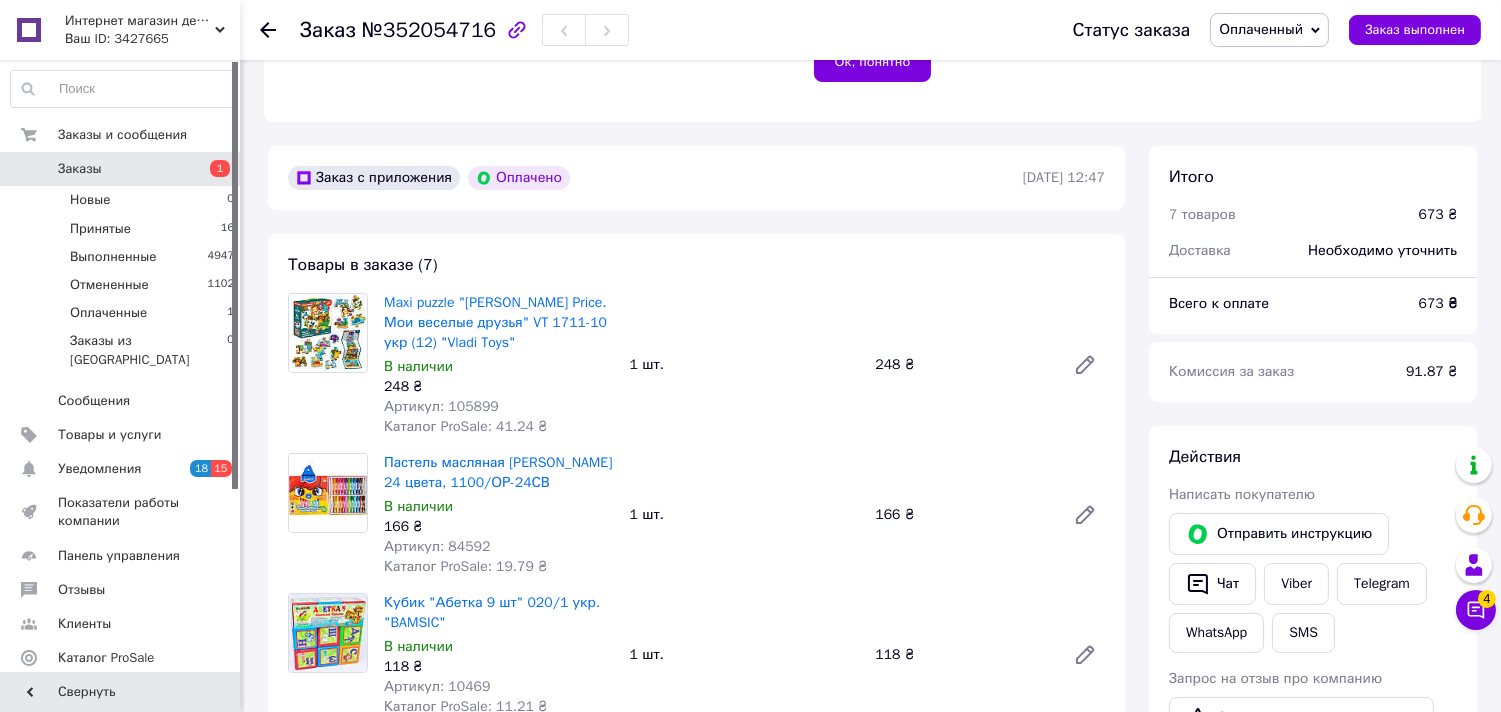 scroll, scrollTop: 555, scrollLeft: 0, axis: vertical 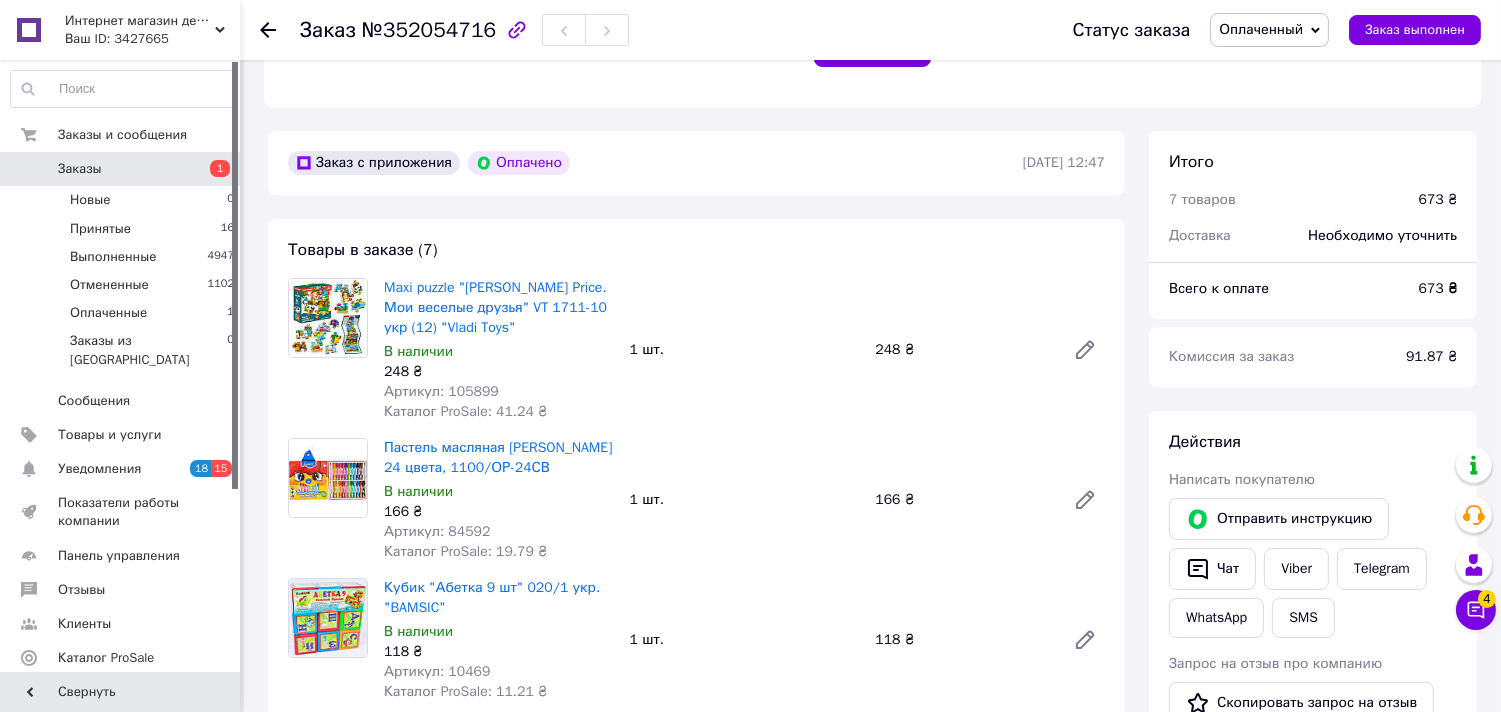 click on "Оплаченный" at bounding box center (1261, 29) 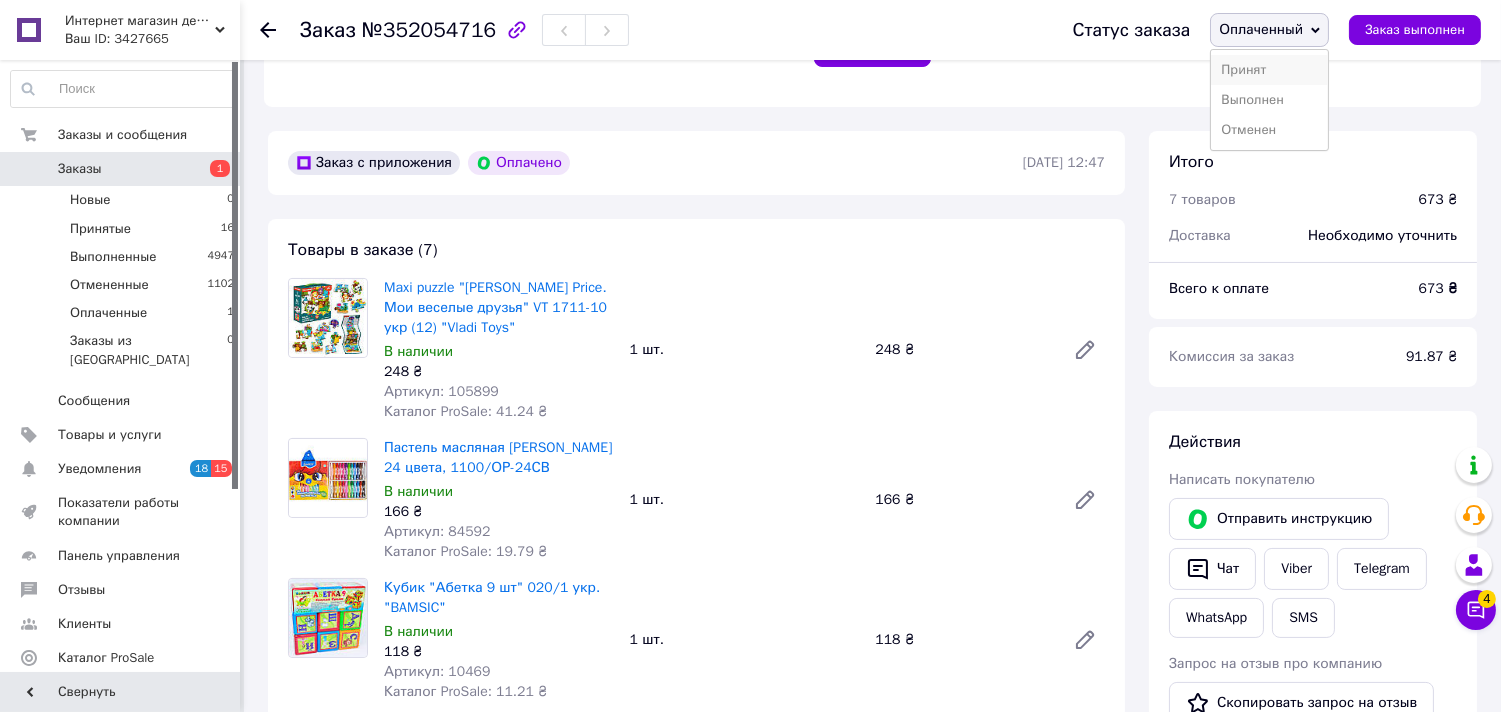 click on "Принят" at bounding box center (1269, 70) 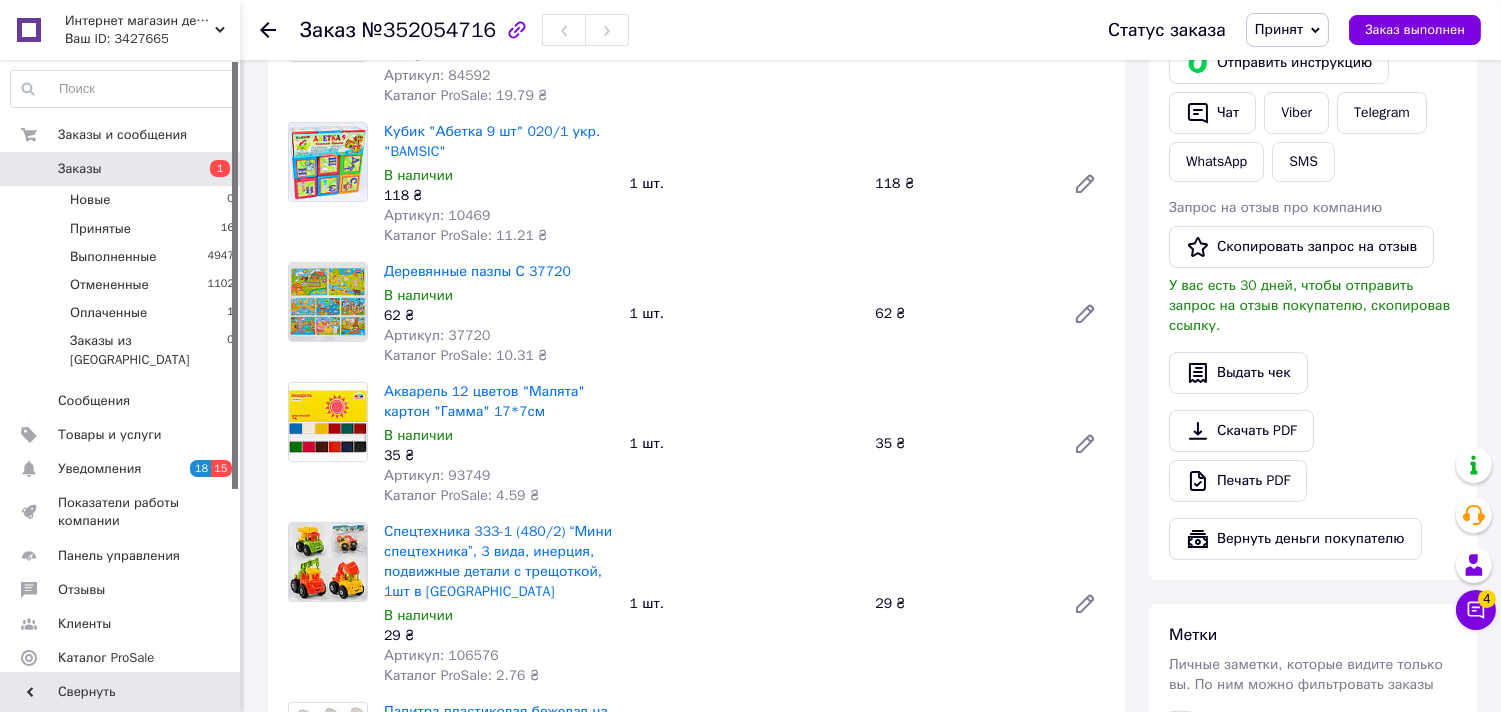 scroll, scrollTop: 1111, scrollLeft: 0, axis: vertical 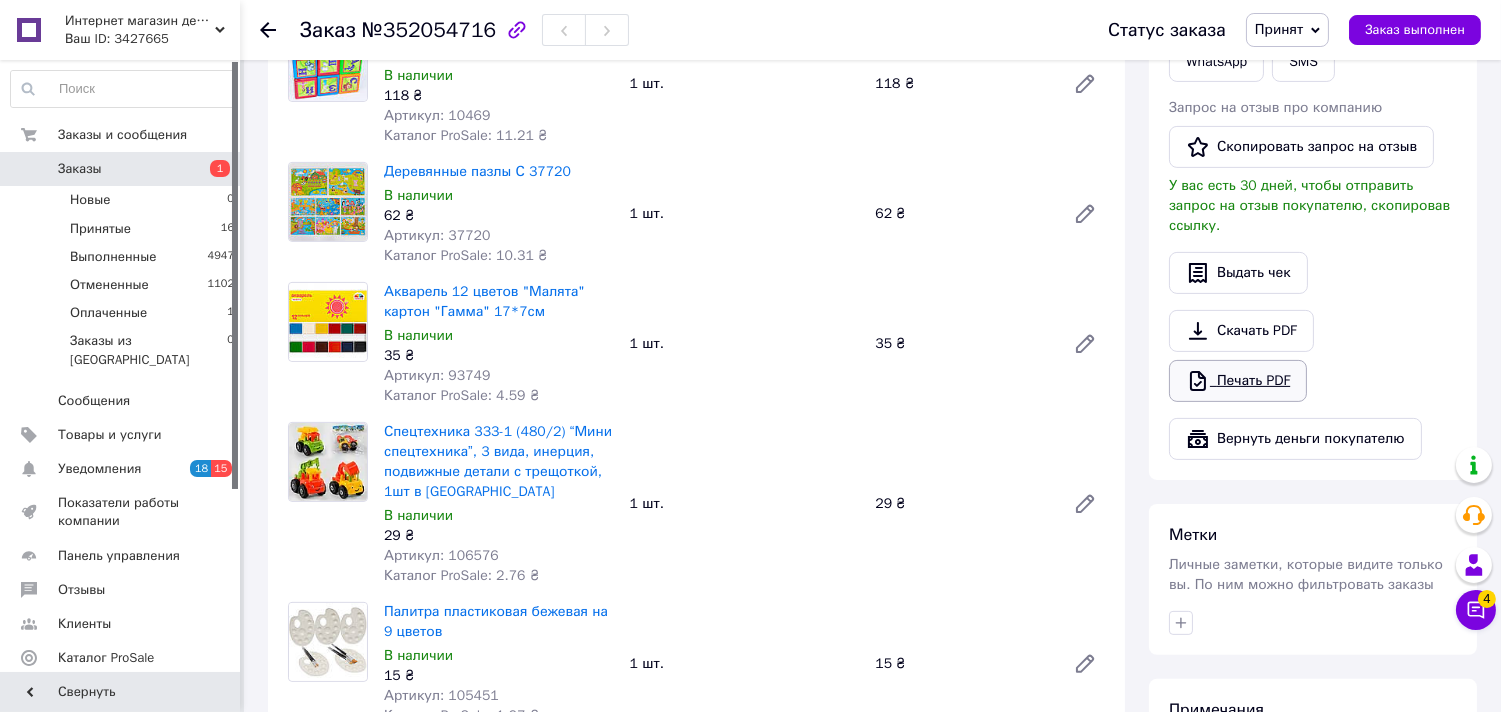 click on "Печать PDF" at bounding box center (1238, 381) 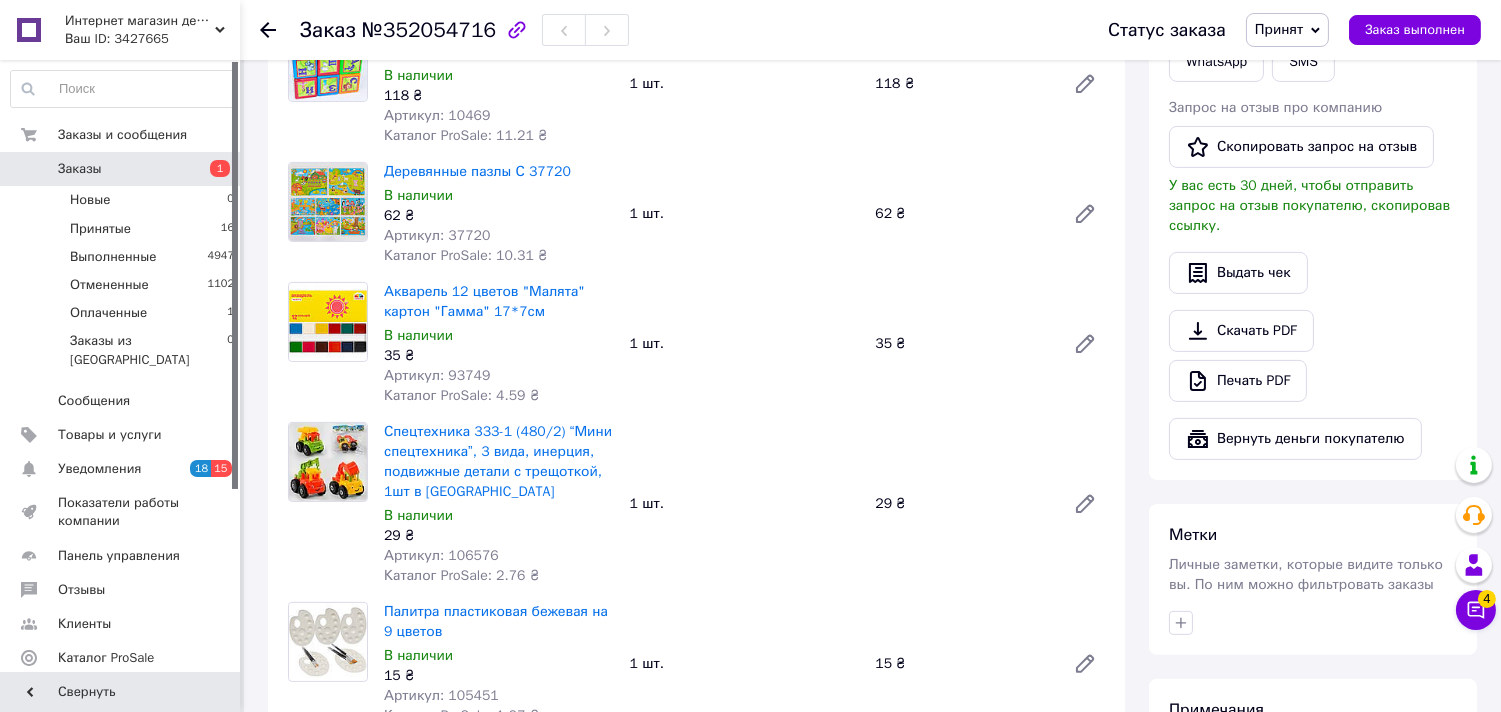 scroll, scrollTop: 666, scrollLeft: 0, axis: vertical 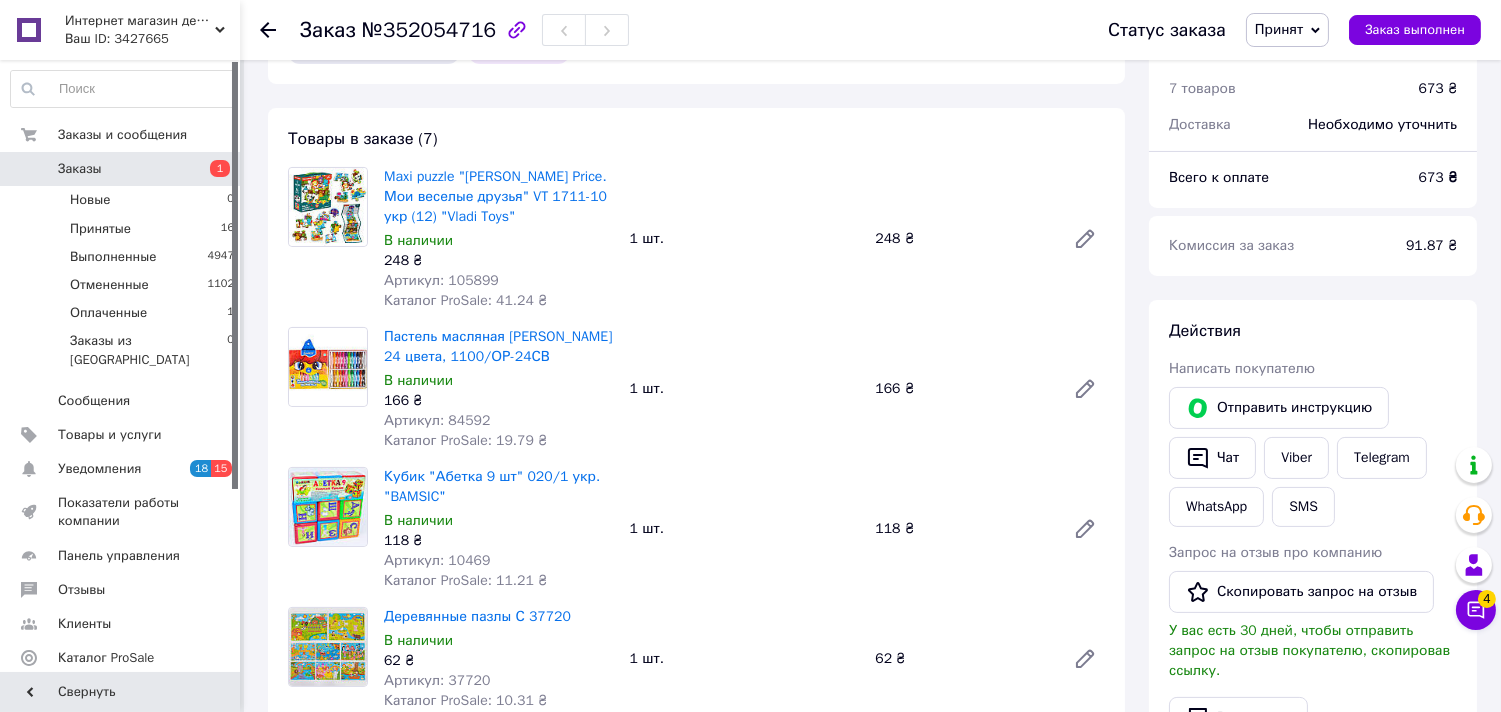 click at bounding box center [328, 207] 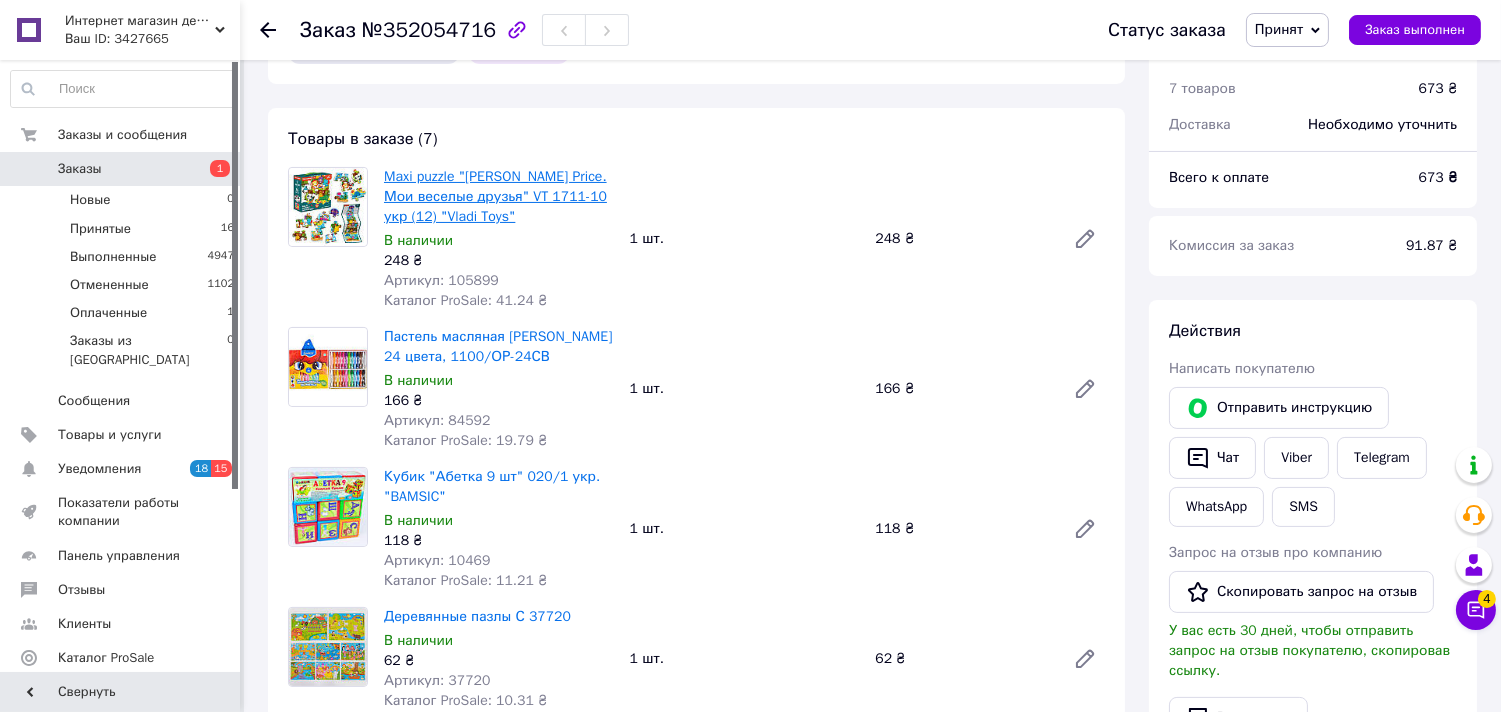 click on "Maxi puzzle "[PERSON_NAME] Price. Мои веселые друзья" VT 1711-10 укр (12) "Vladi Toys"" at bounding box center [495, 196] 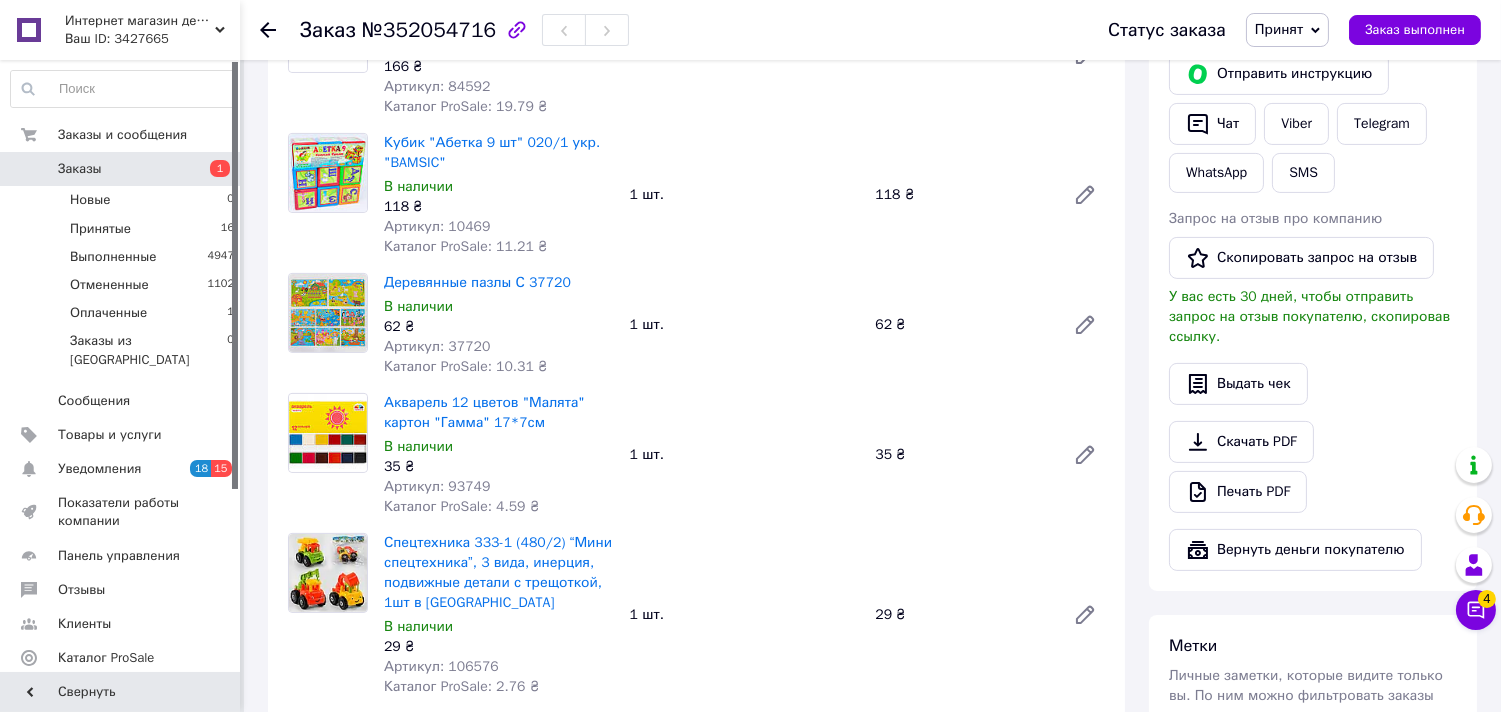 scroll, scrollTop: 1222, scrollLeft: 0, axis: vertical 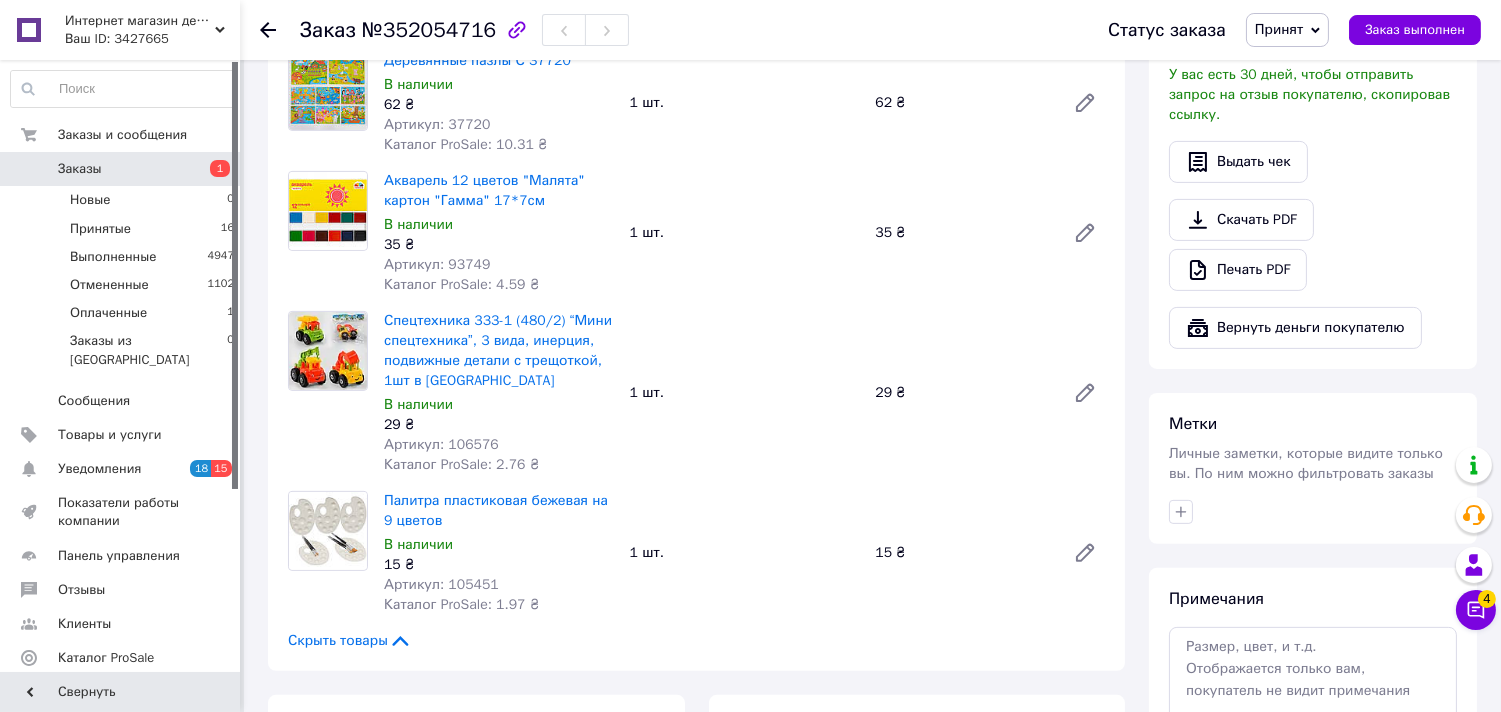 click at bounding box center (328, 531) 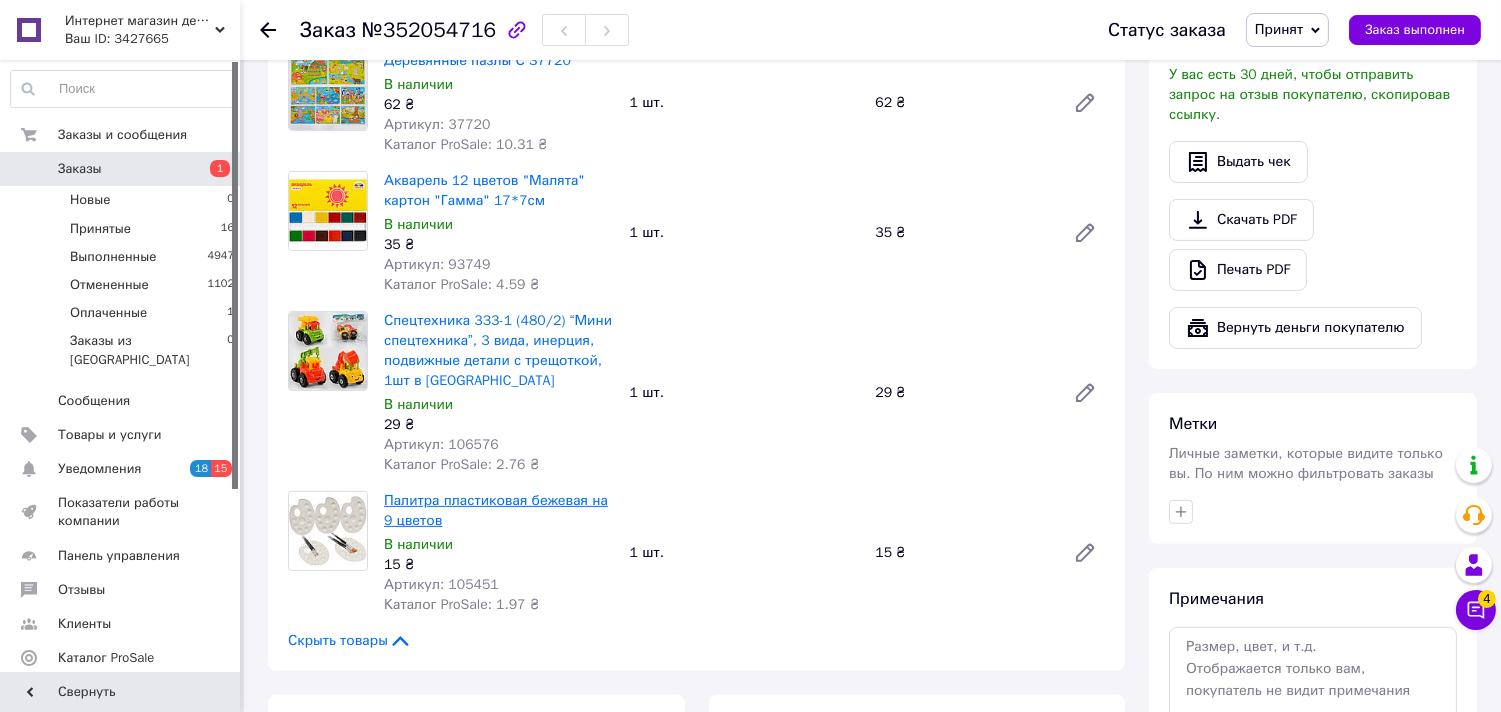 click on "Палитра пластиковая бежевая на 9 цветов" at bounding box center (496, 510) 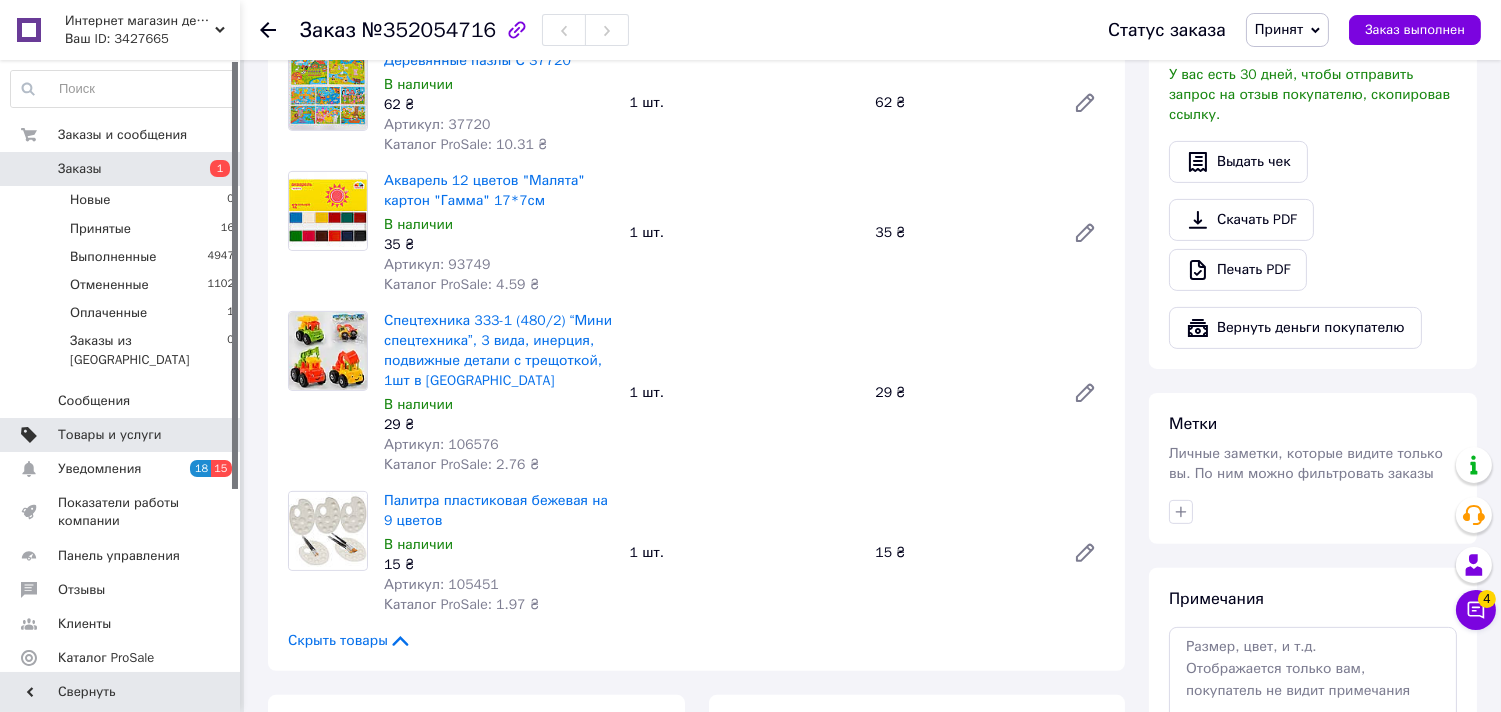 click on "Товары и услуги" at bounding box center [110, 435] 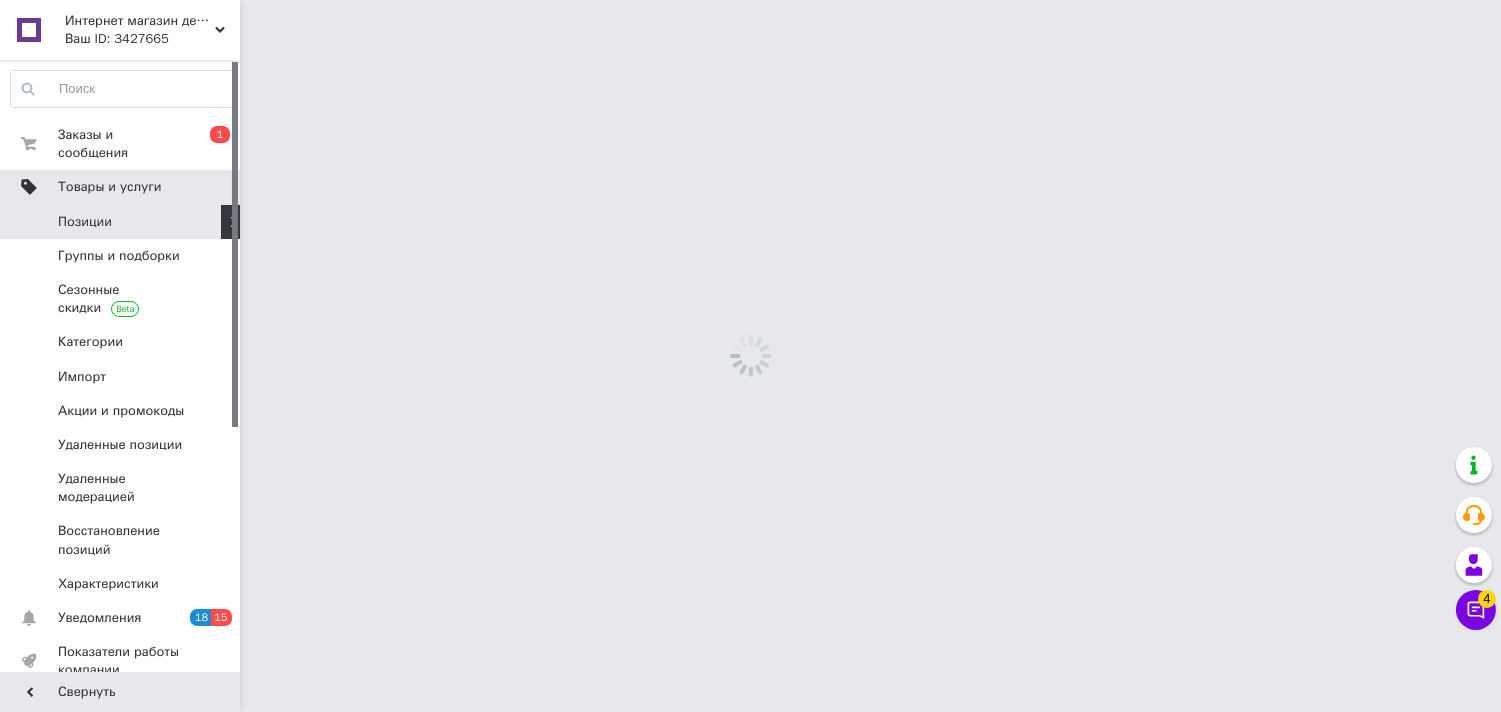 scroll, scrollTop: 0, scrollLeft: 0, axis: both 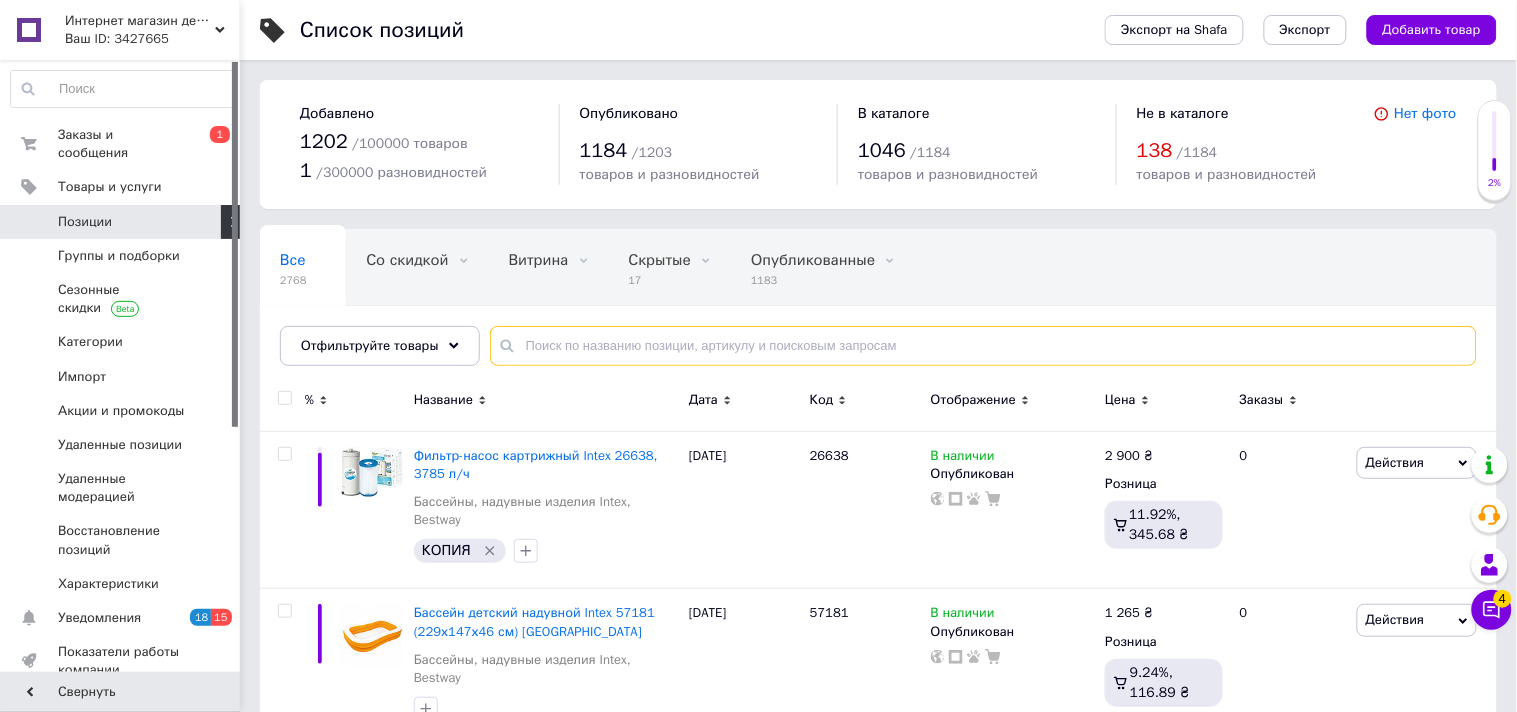 click at bounding box center (983, 346) 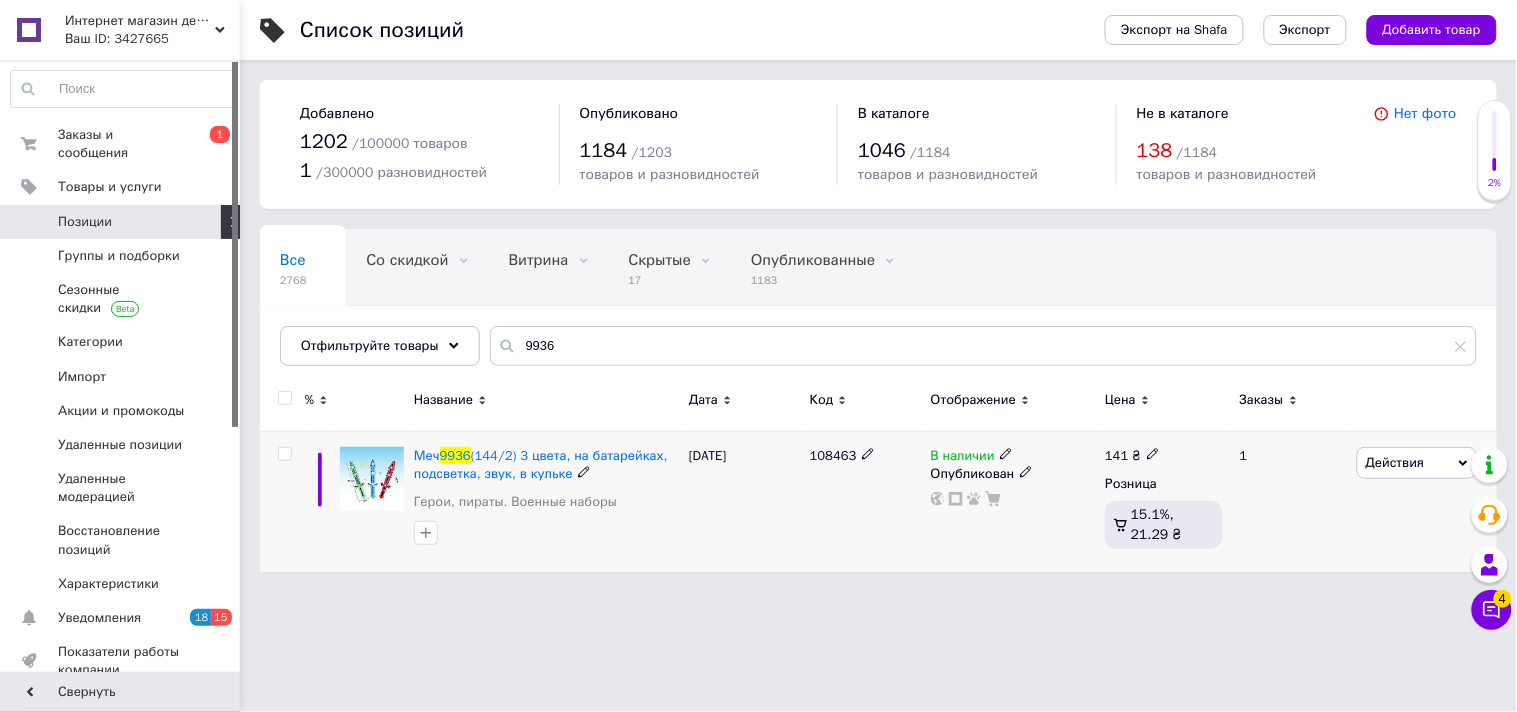 click 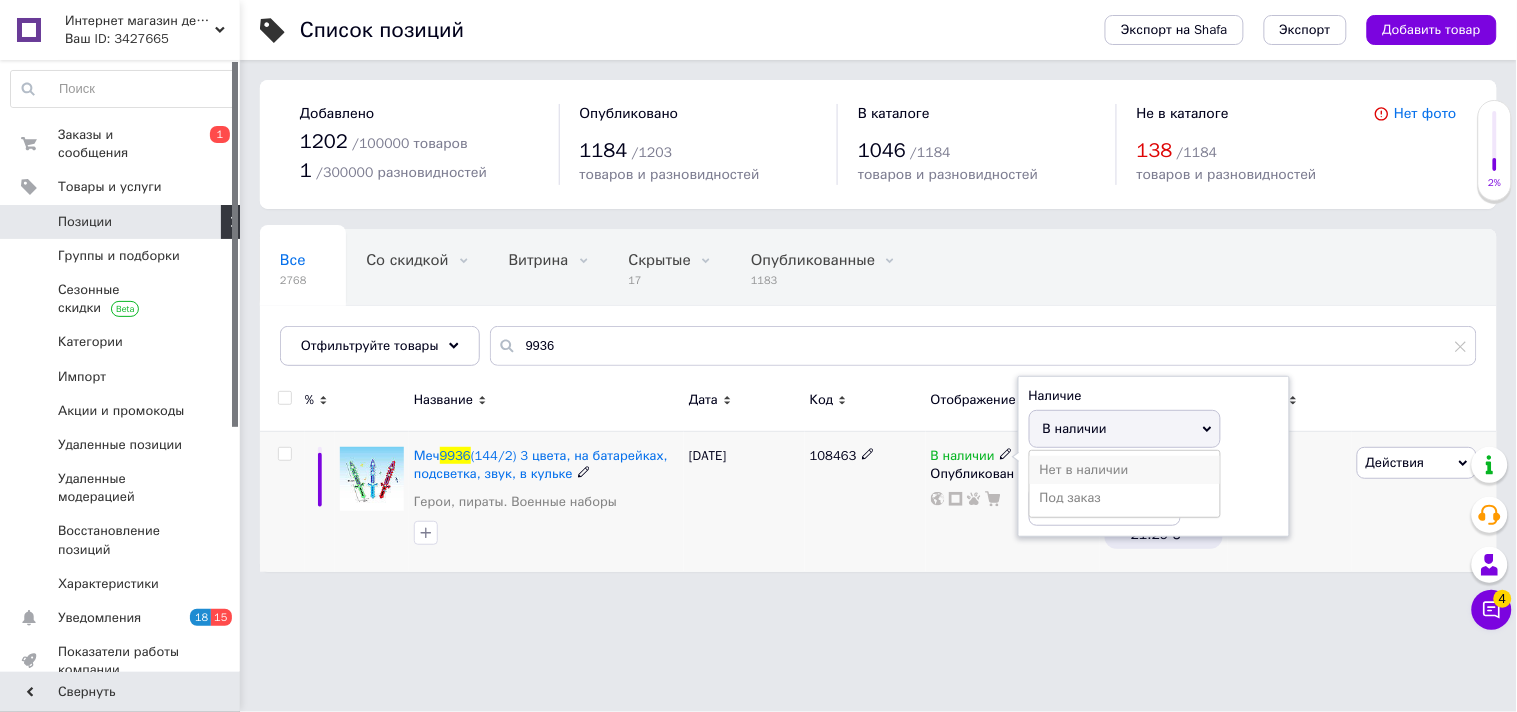click on "Нет в наличии" at bounding box center (1125, 470) 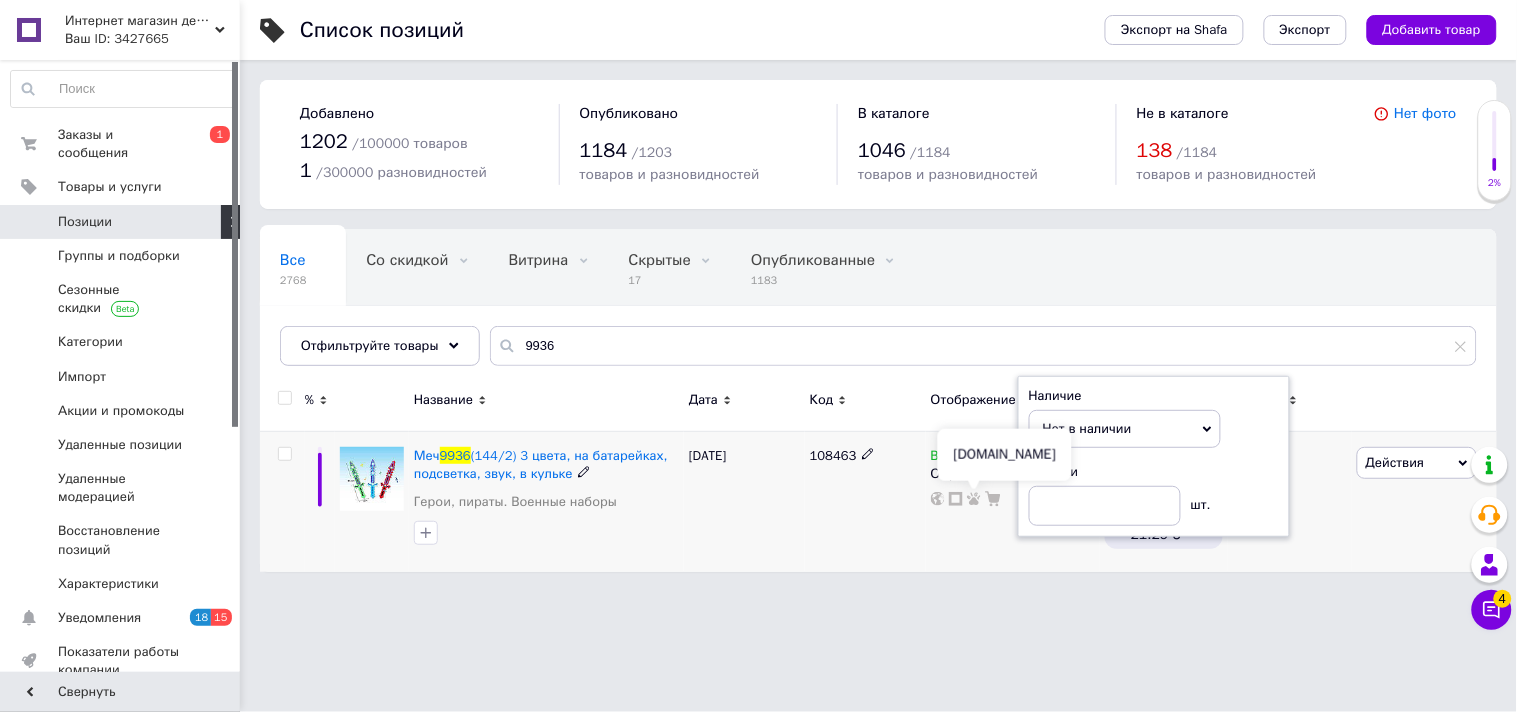 click on "108463" at bounding box center [865, 501] 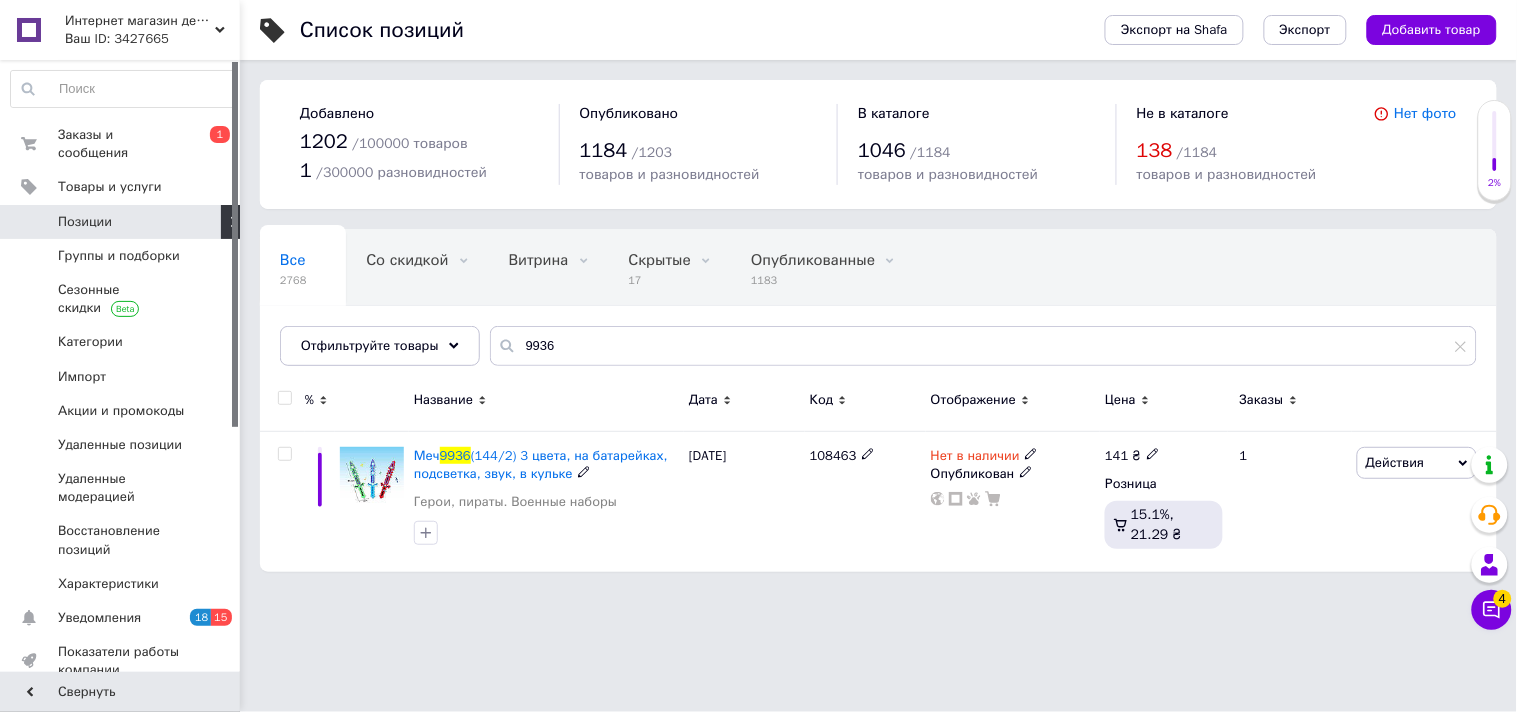click 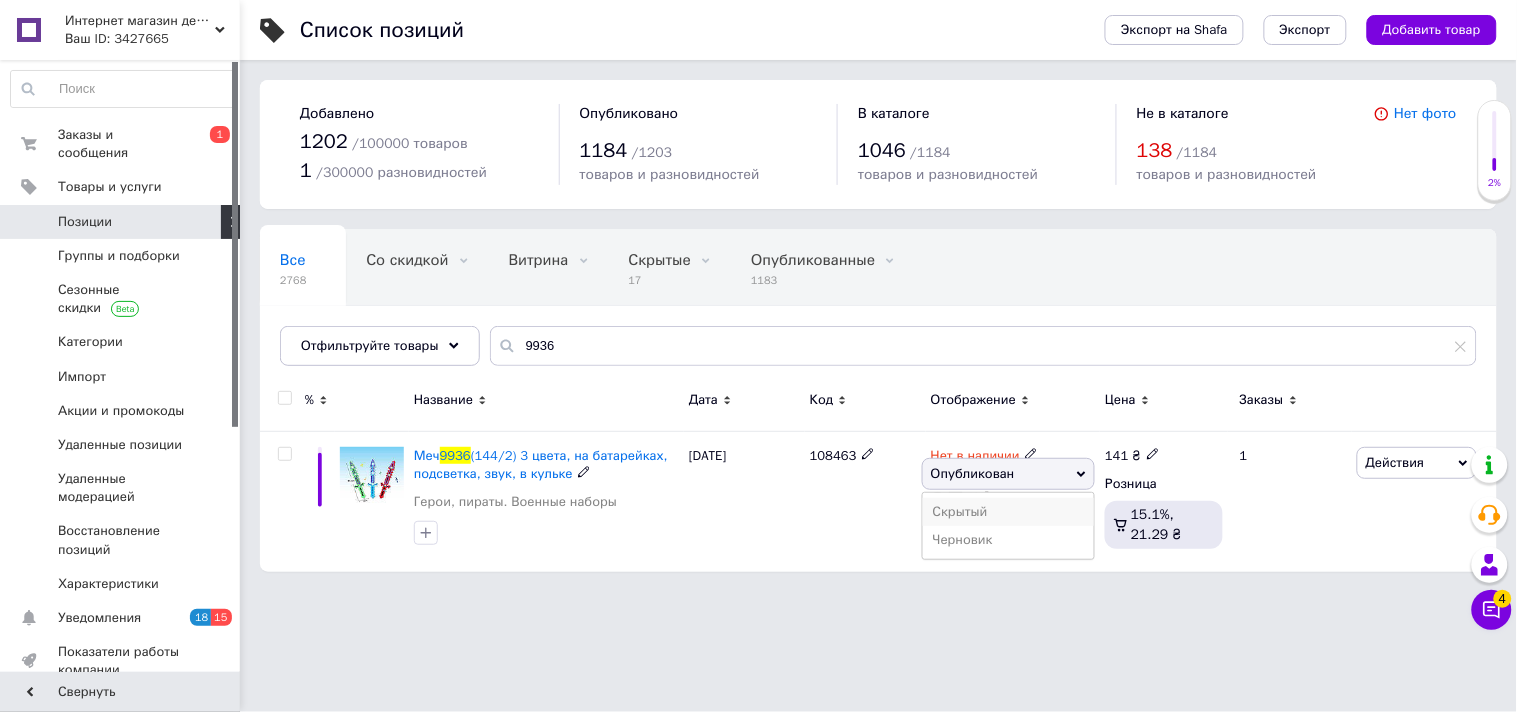 click on "Скрытый" at bounding box center (1009, 512) 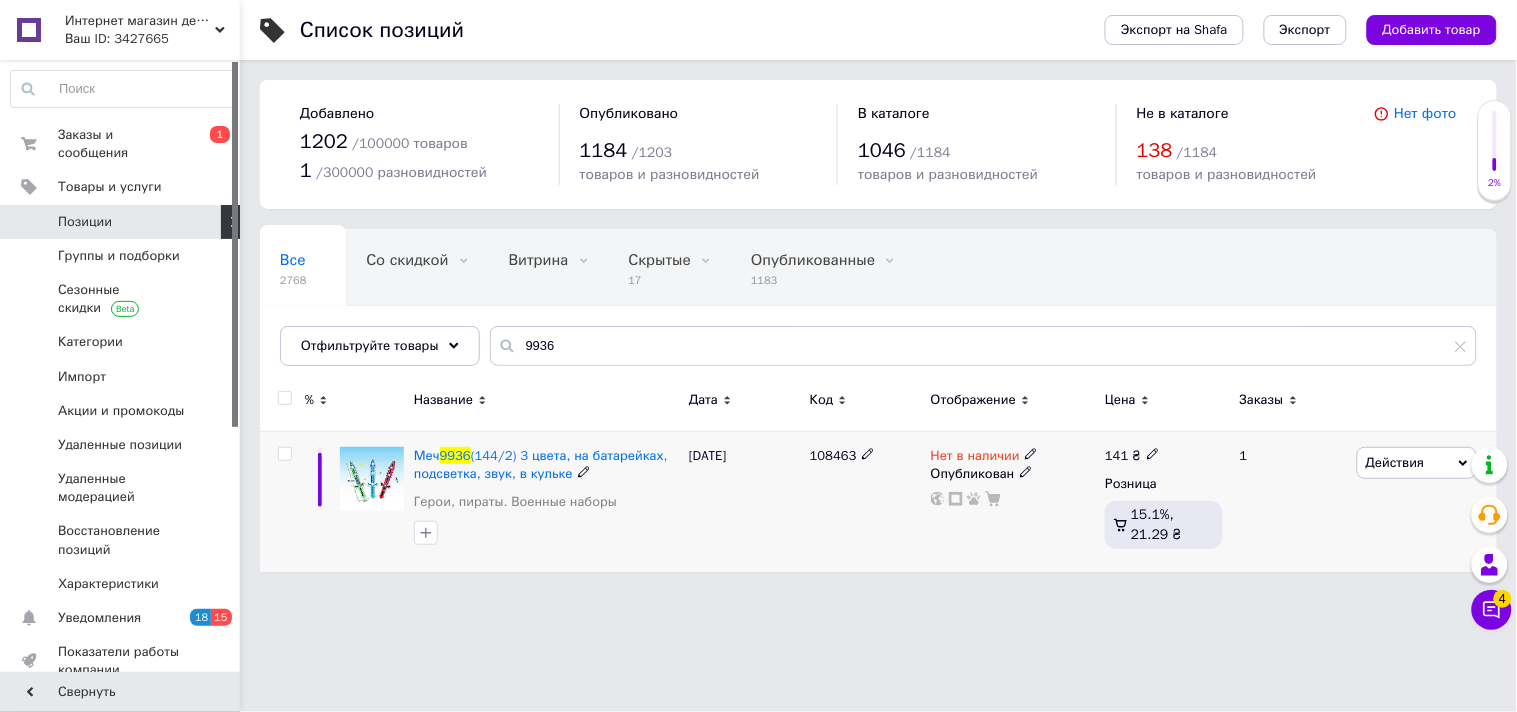 click on "108463" at bounding box center (865, 501) 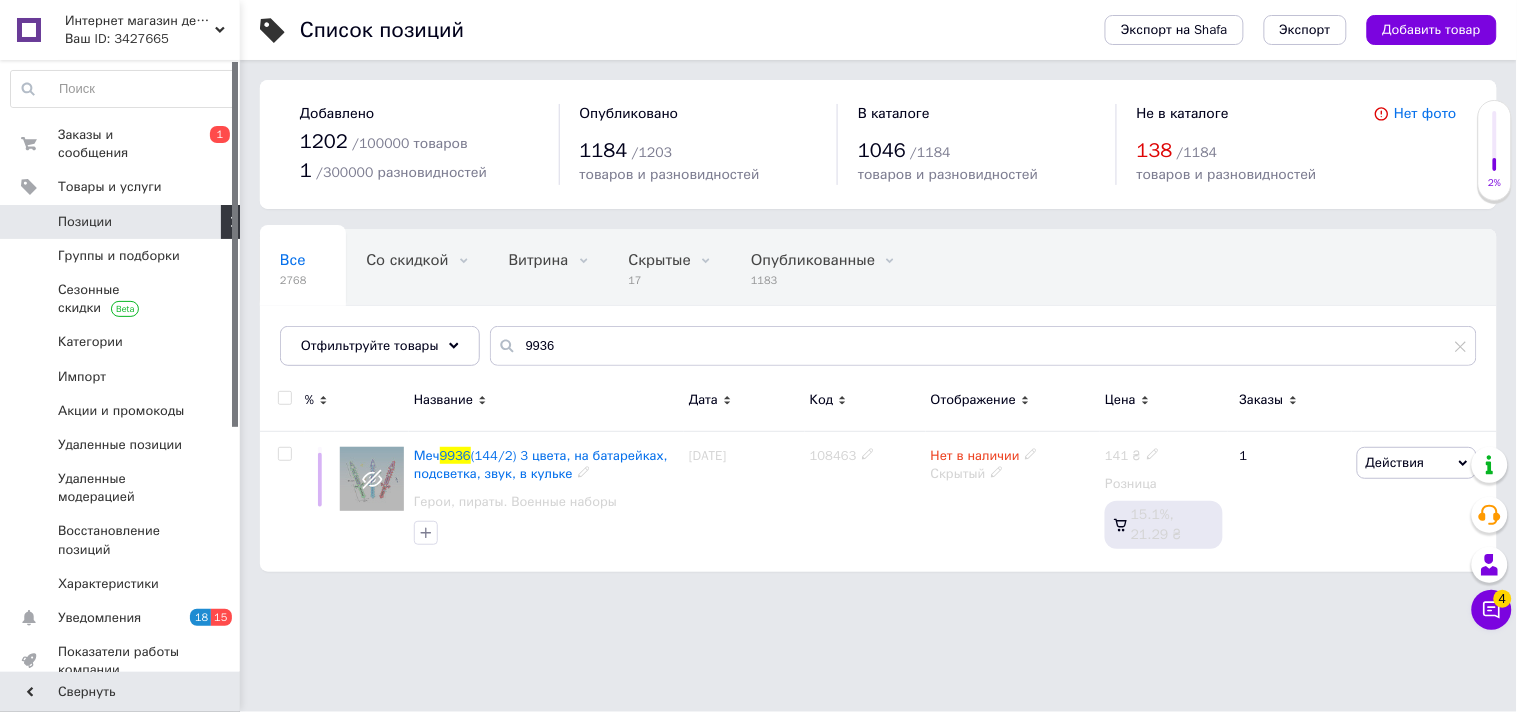 click on "Скрытый" at bounding box center (1013, 474) 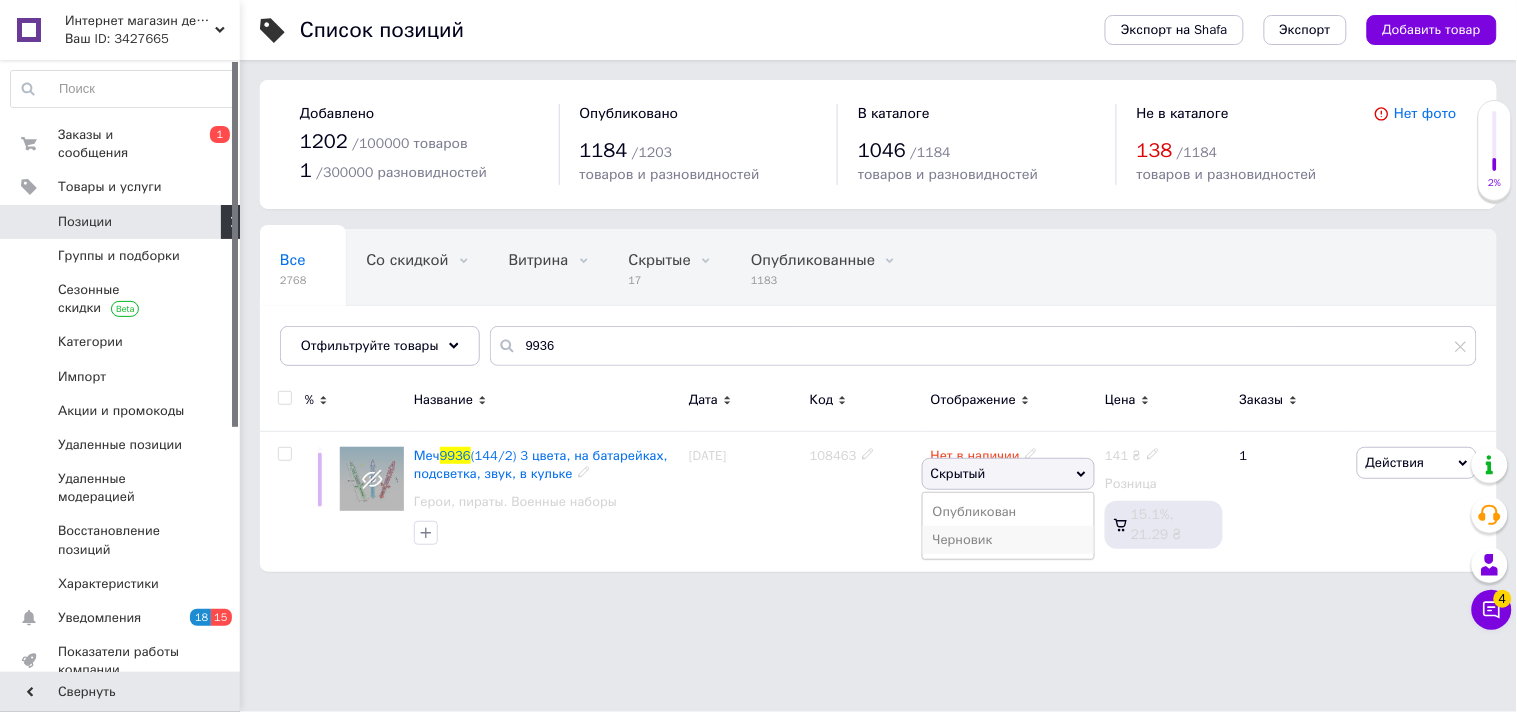 click on "Черновик" at bounding box center [1009, 540] 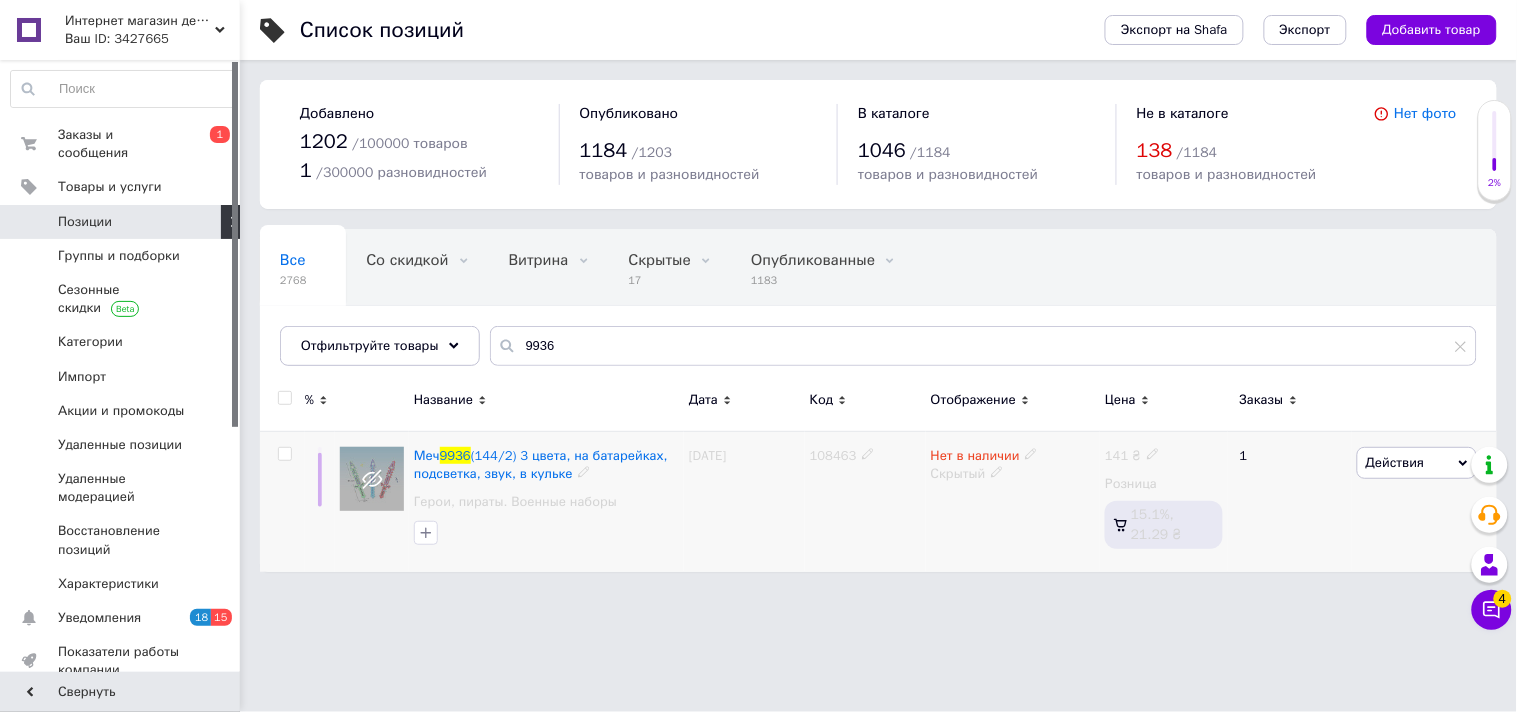 click on "108463" at bounding box center [865, 501] 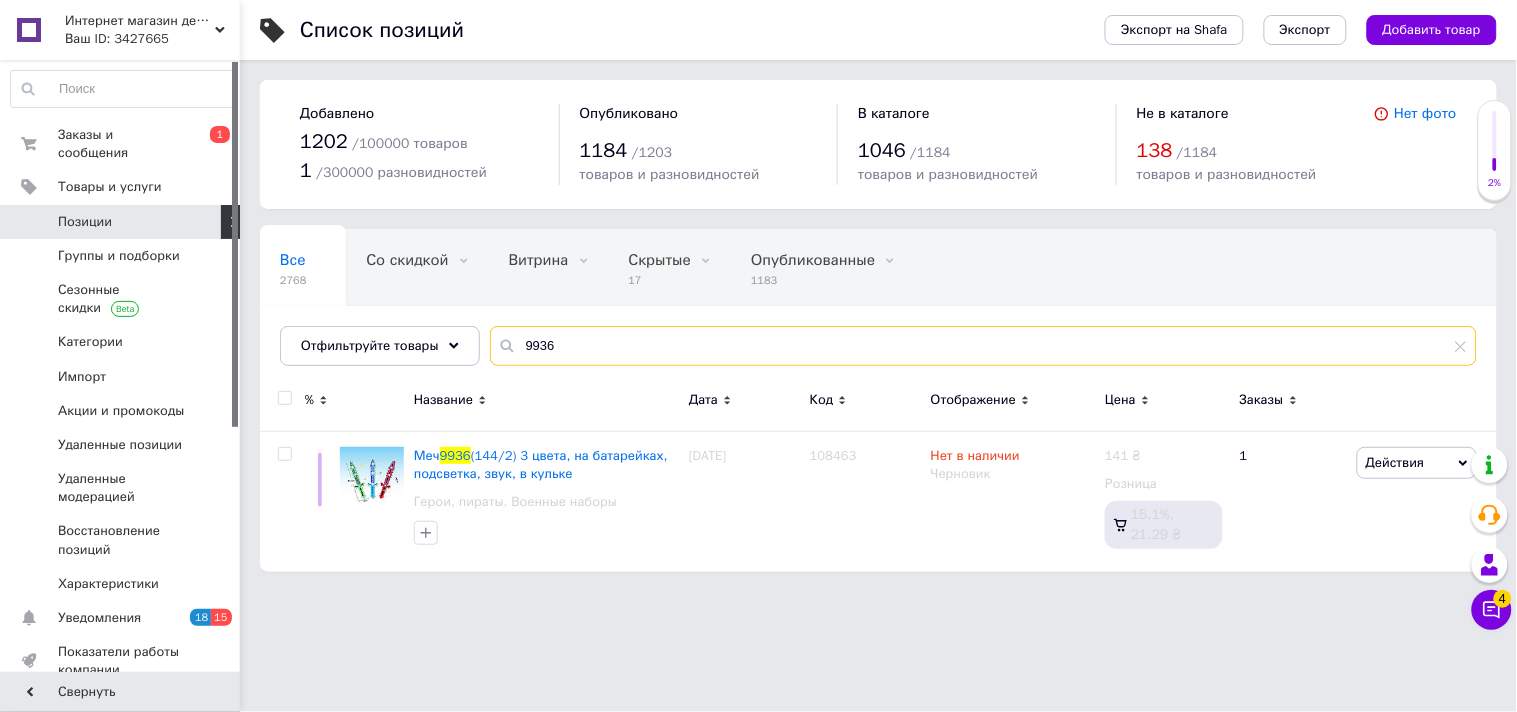 click on "9936" at bounding box center [983, 346] 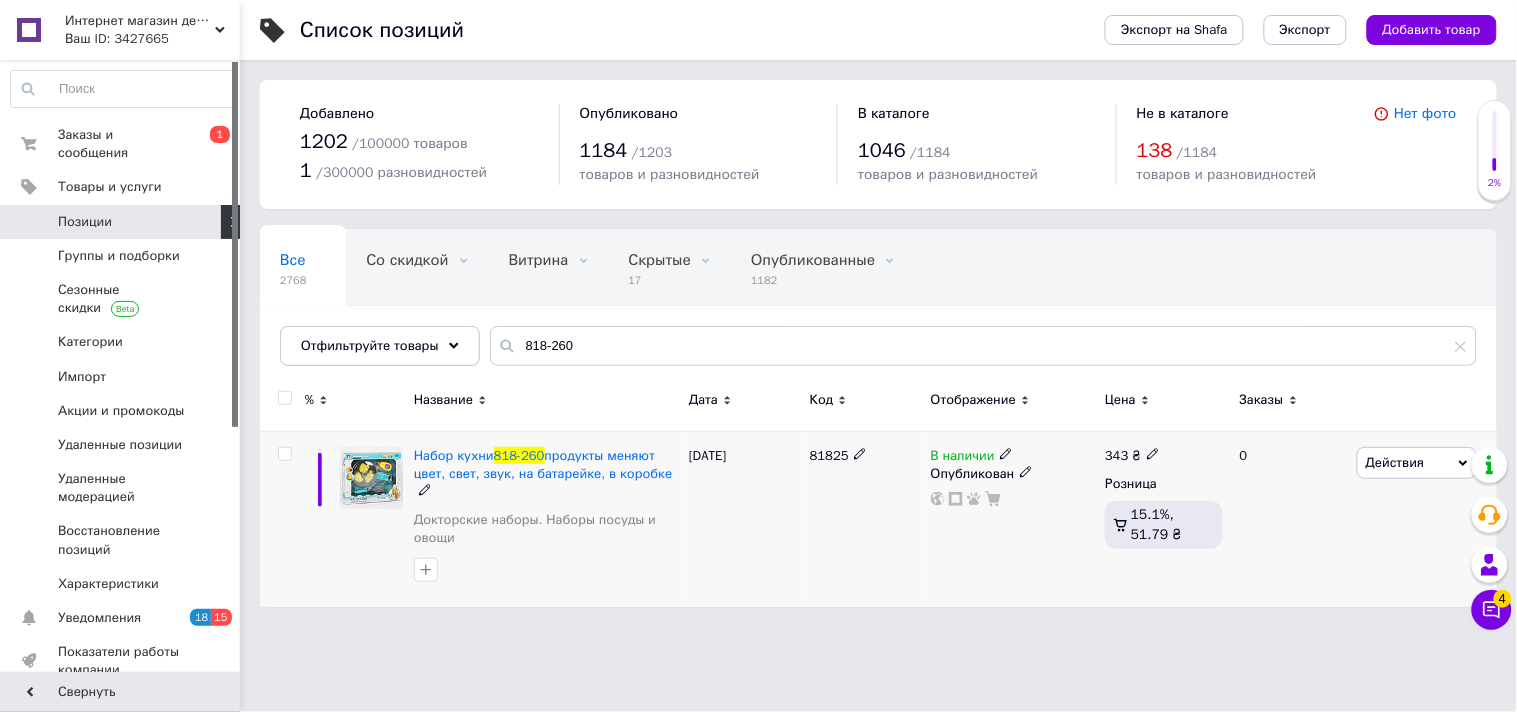 click 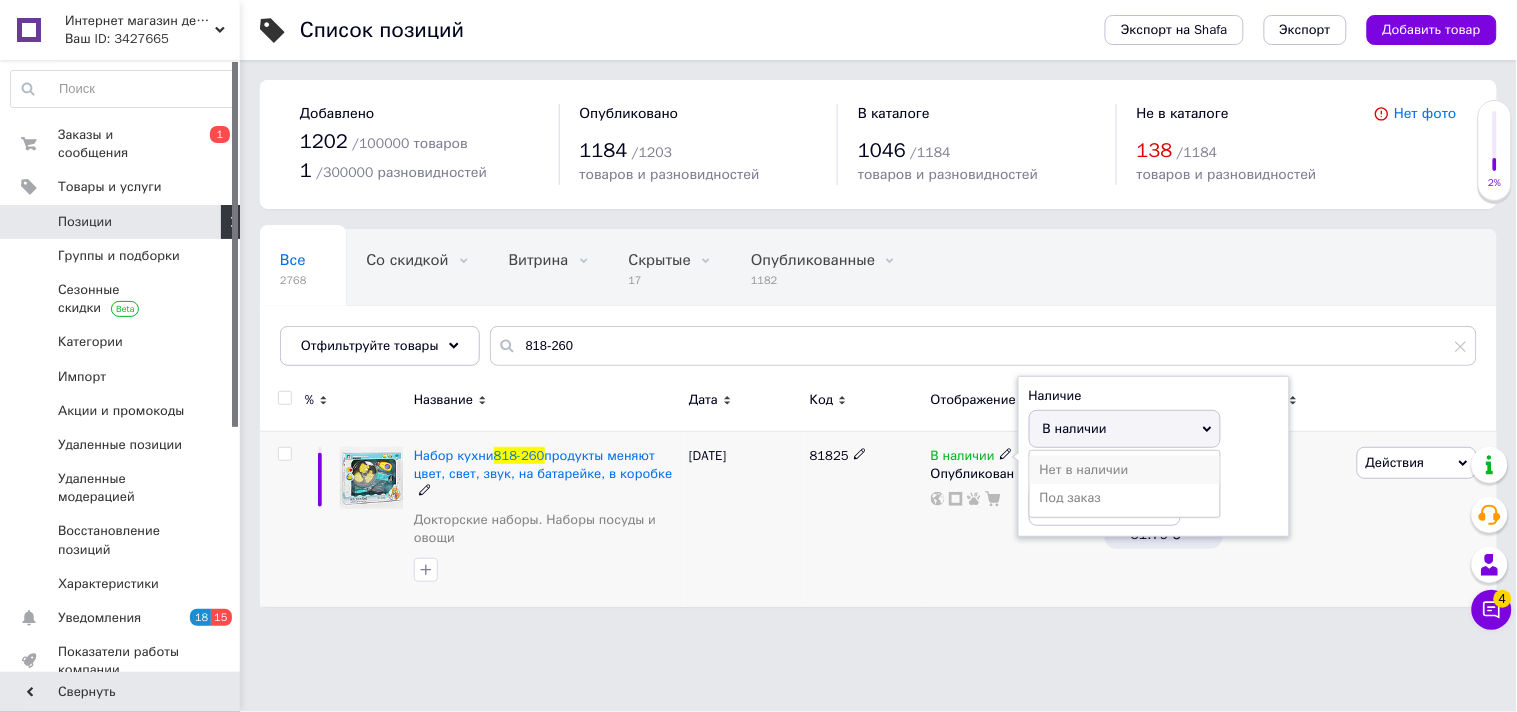 click on "Нет в наличии" at bounding box center [1125, 470] 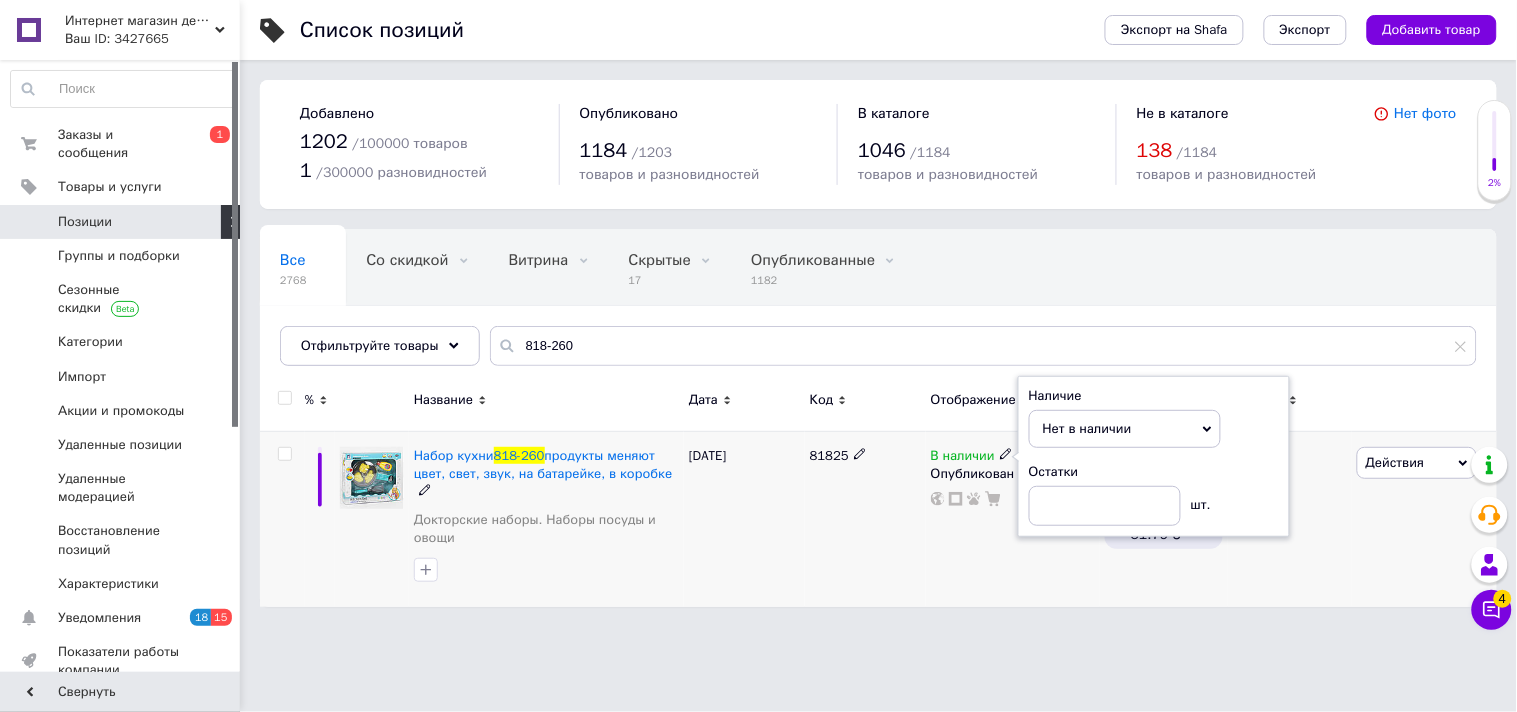 click on "81825" at bounding box center (865, 518) 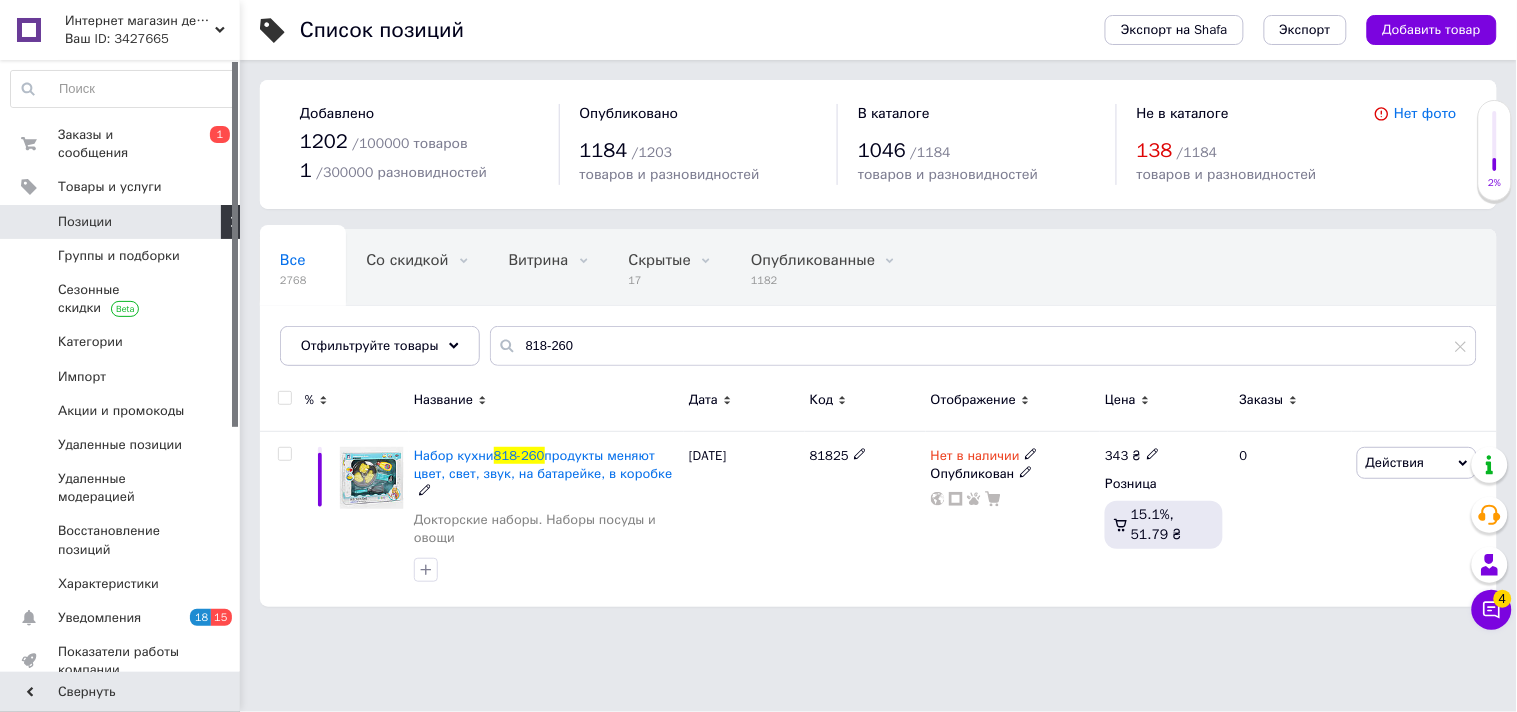 click on "Опубликован" at bounding box center (1013, 474) 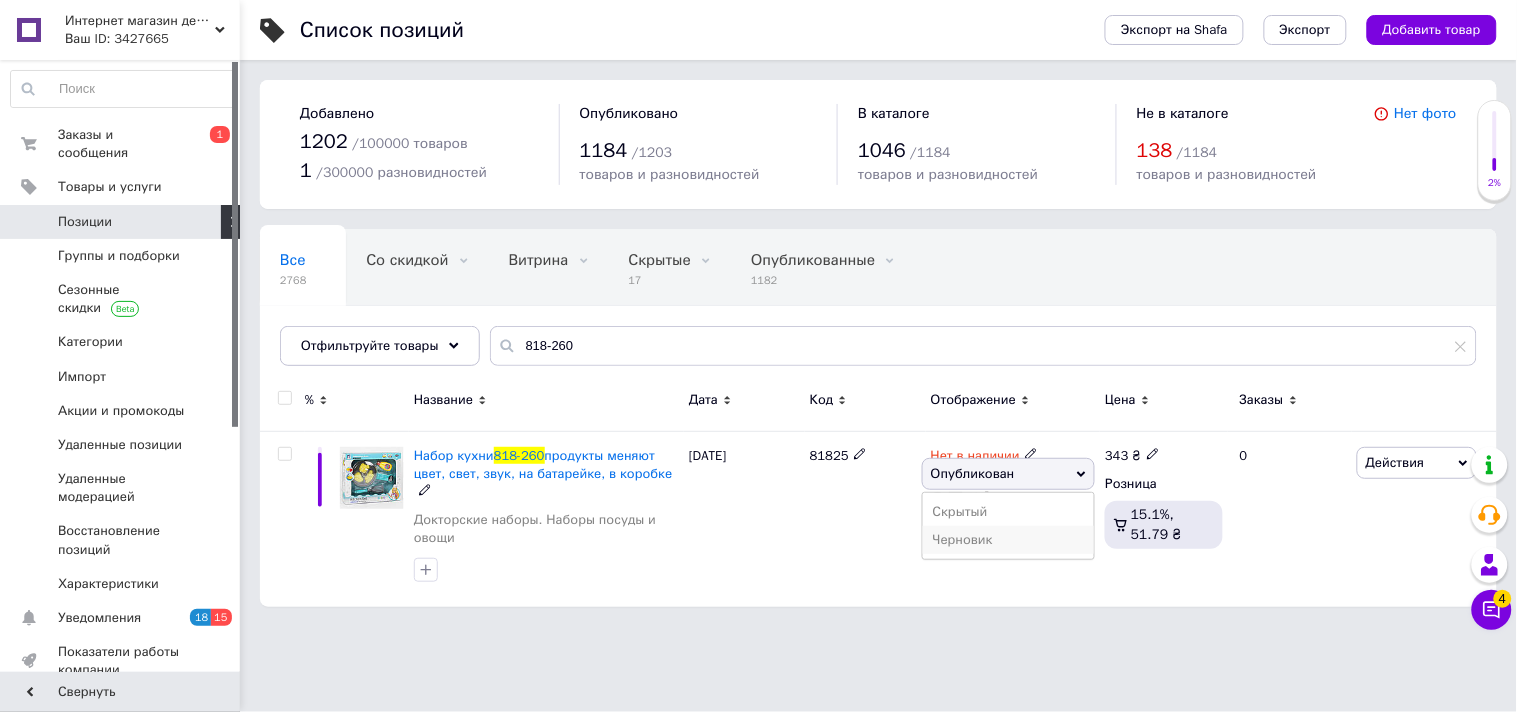 click on "Черновик" at bounding box center [1009, 540] 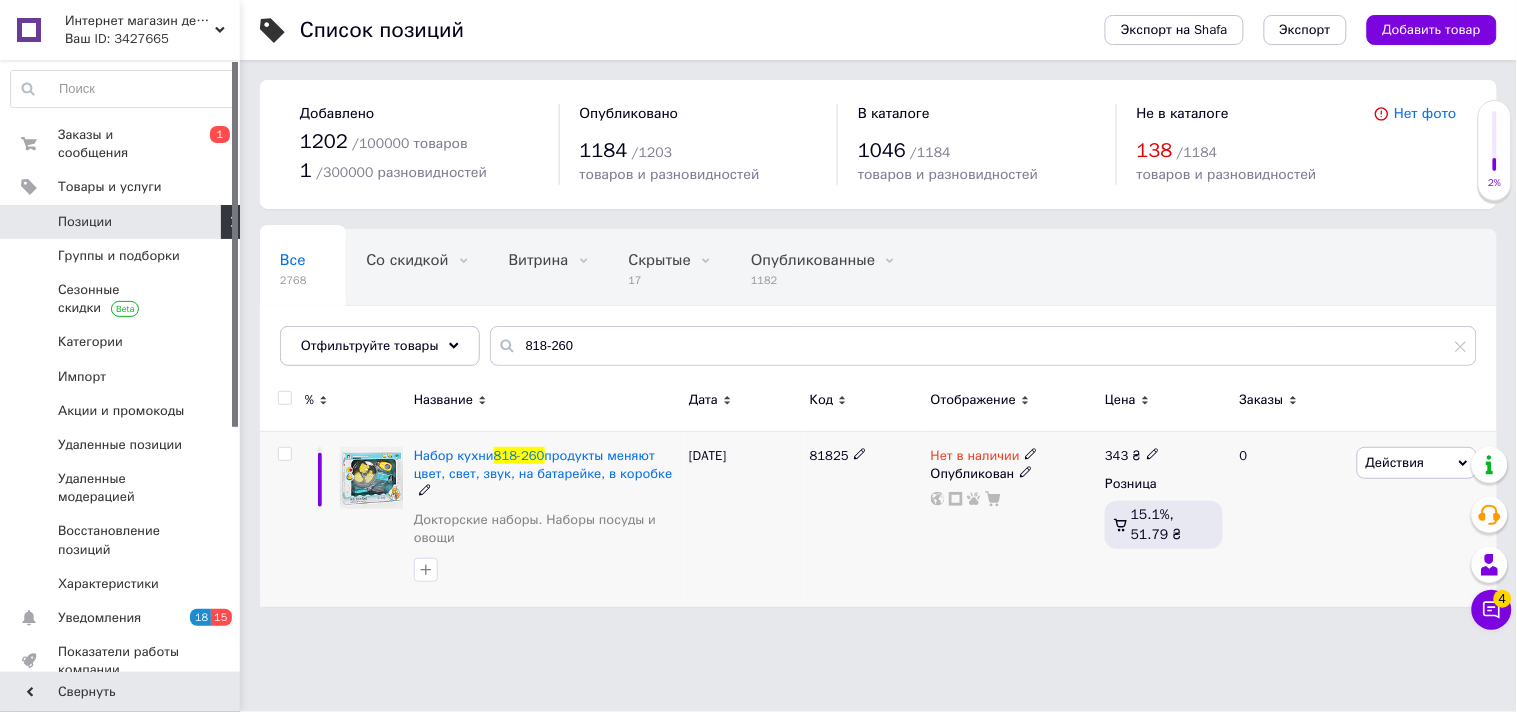 click on "81825" at bounding box center [865, 518] 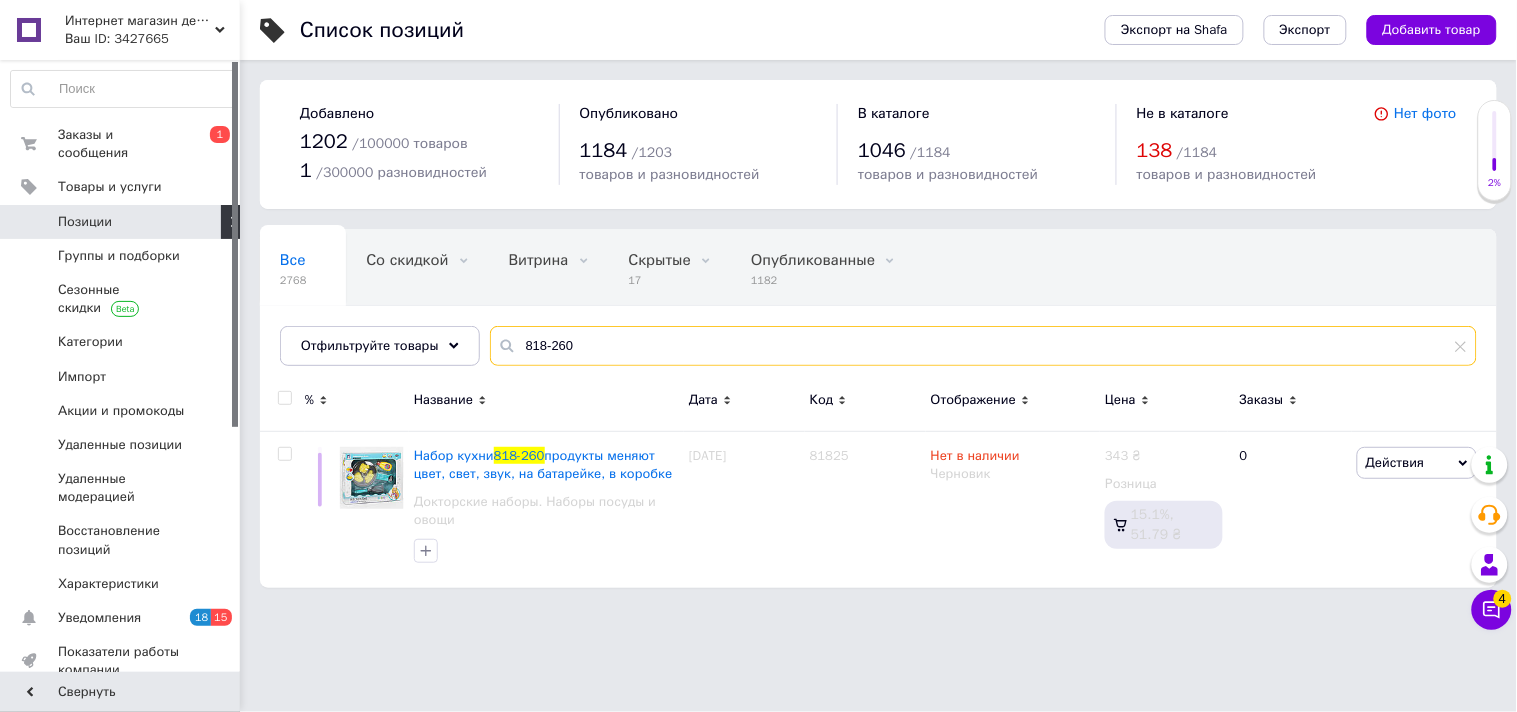 click on "818-260" at bounding box center (983, 346) 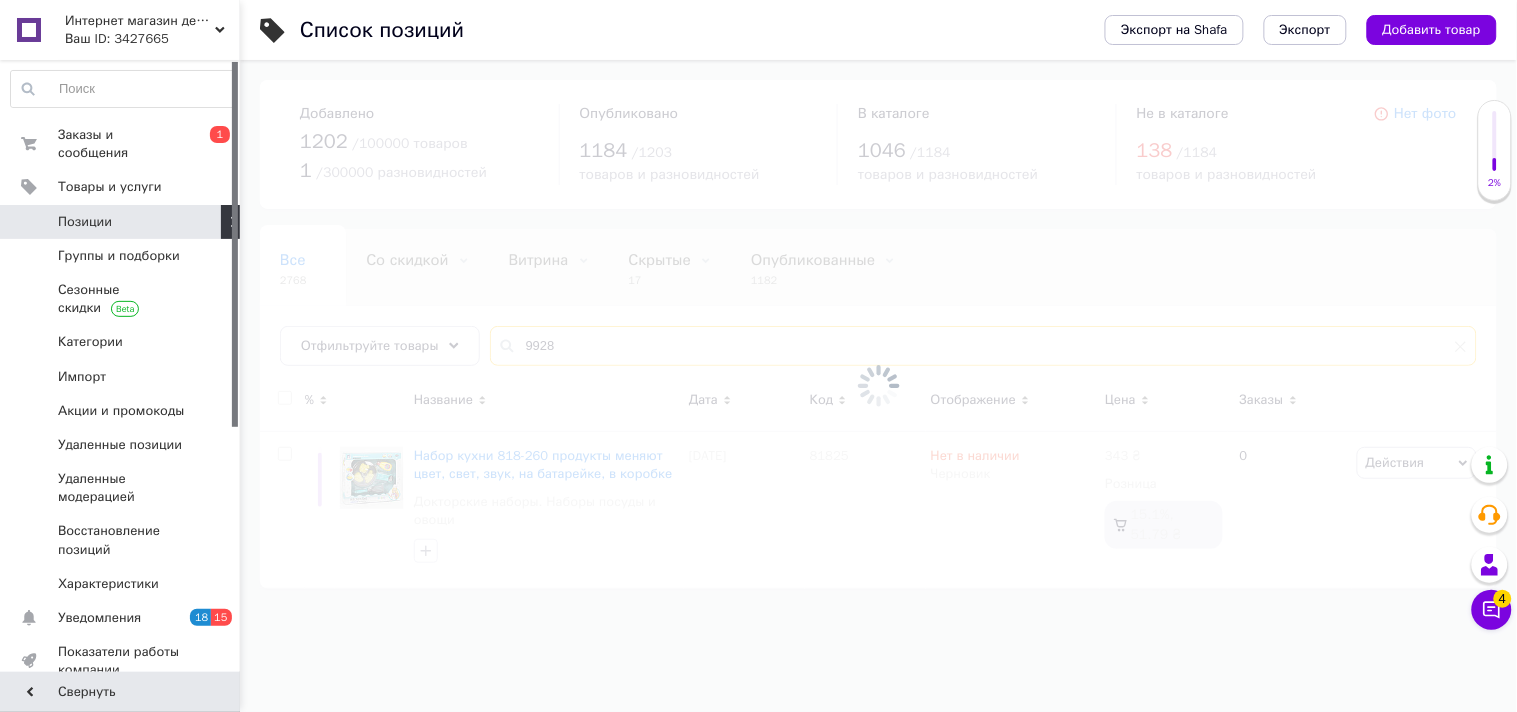 type on "9928" 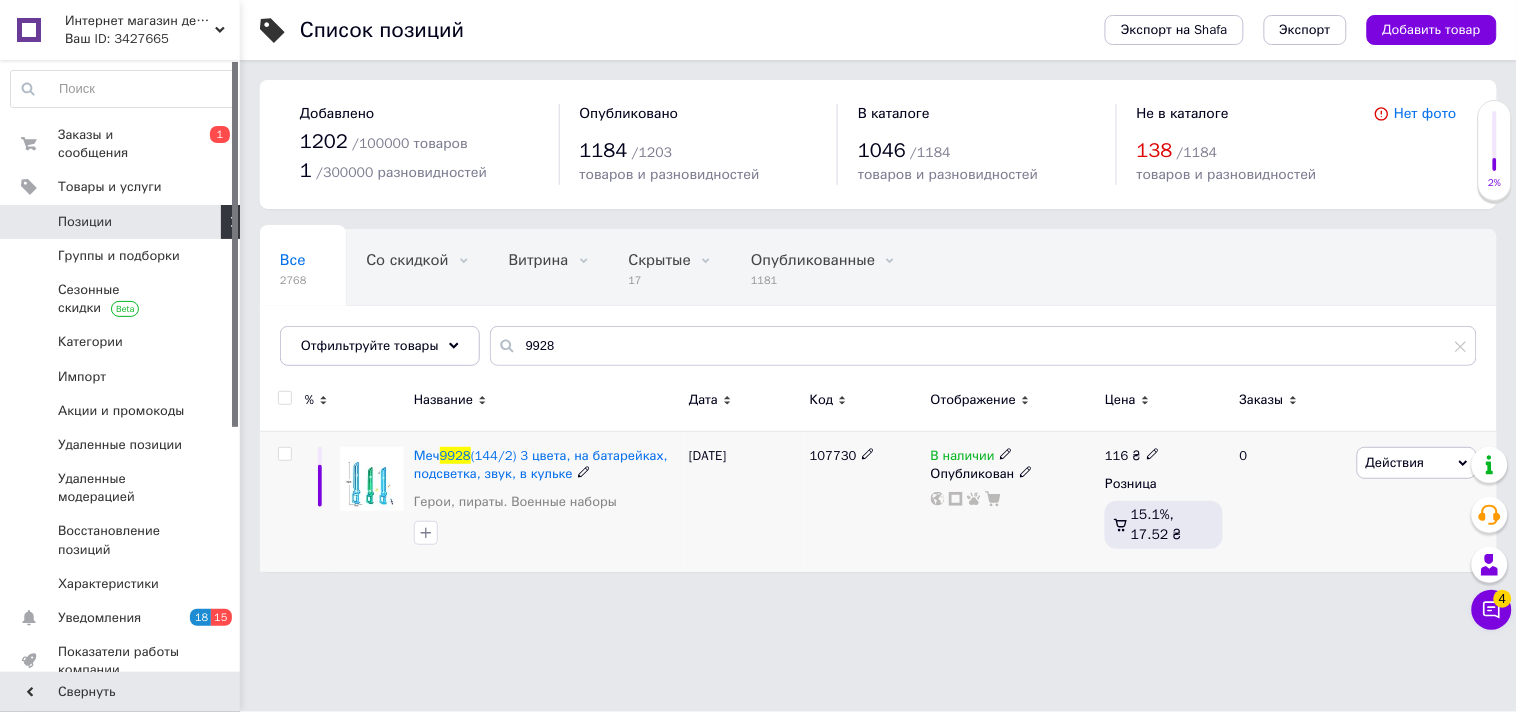 click 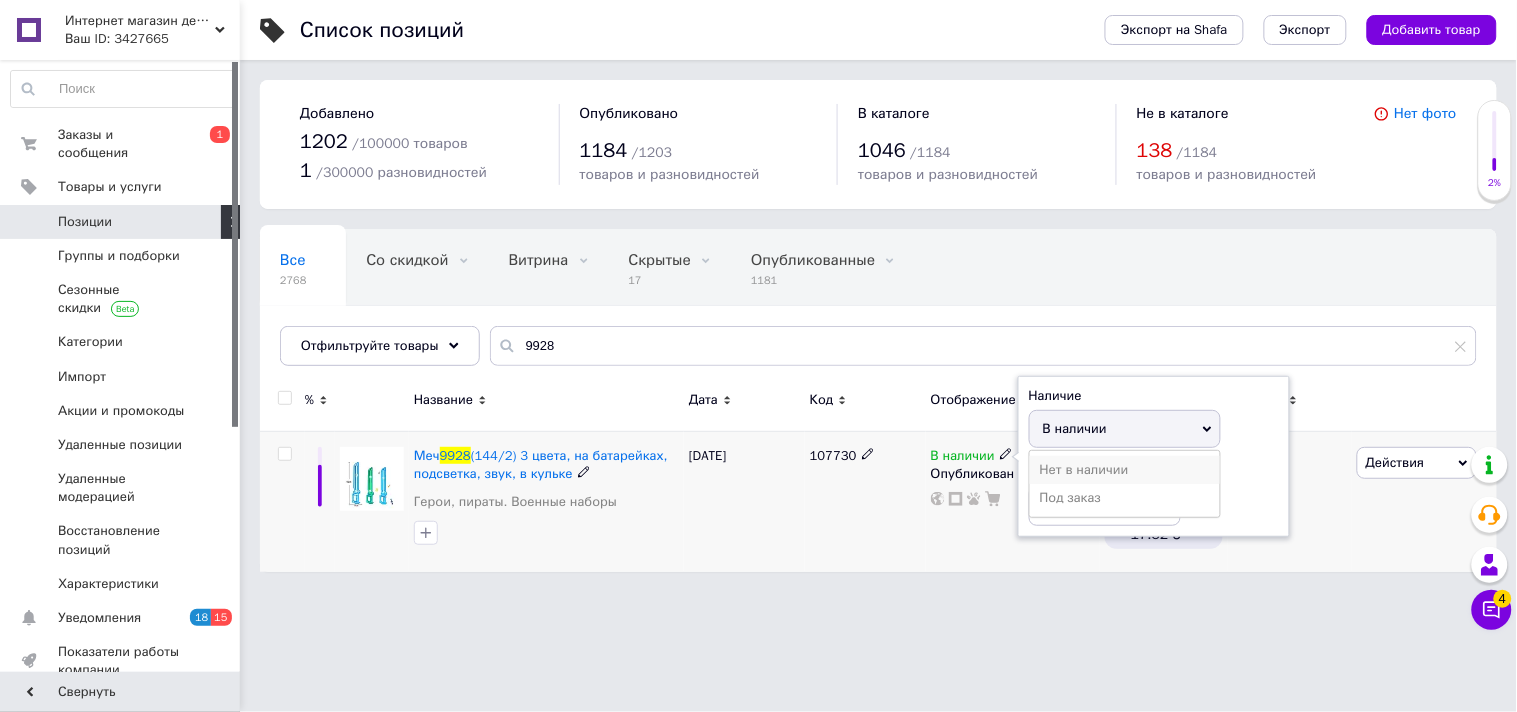 click on "Нет в наличии" at bounding box center (1125, 470) 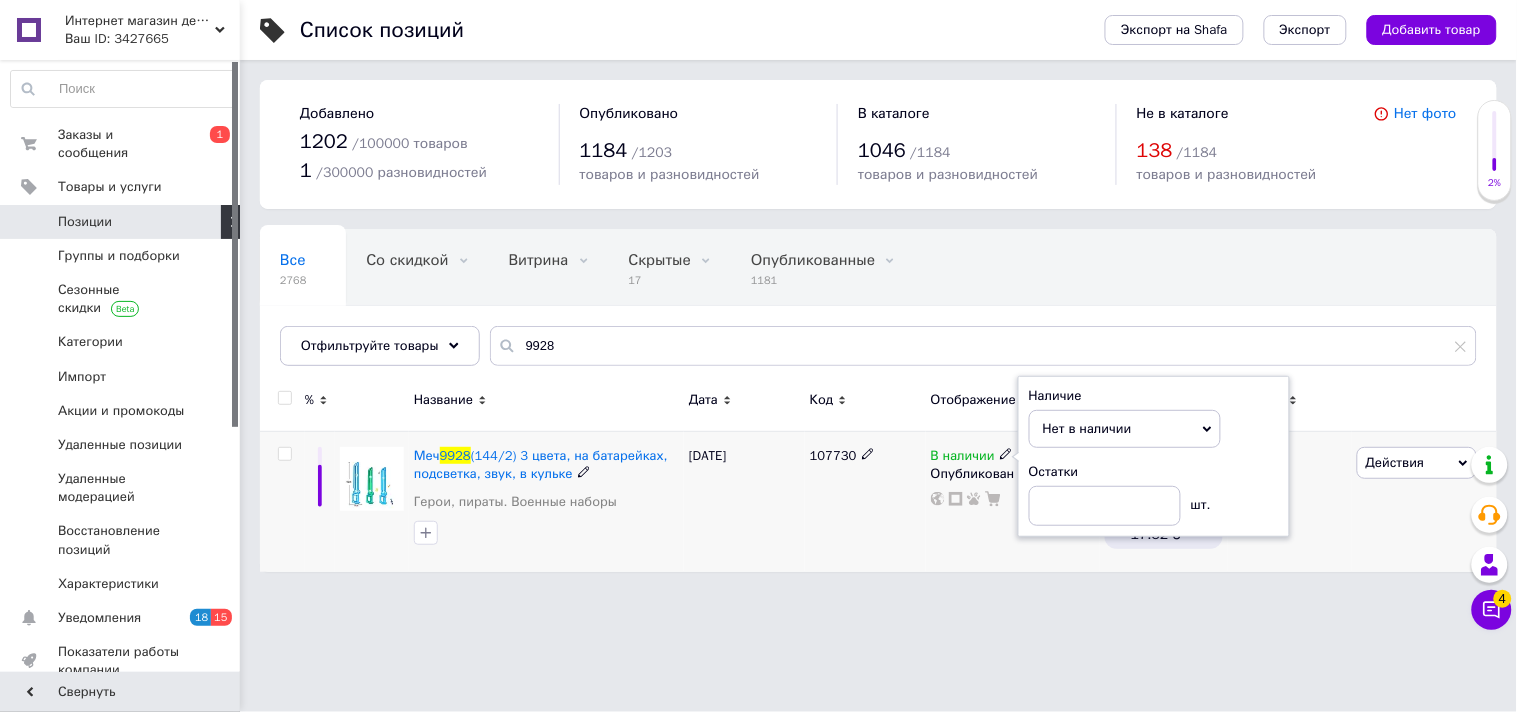 click on "107730" at bounding box center (865, 501) 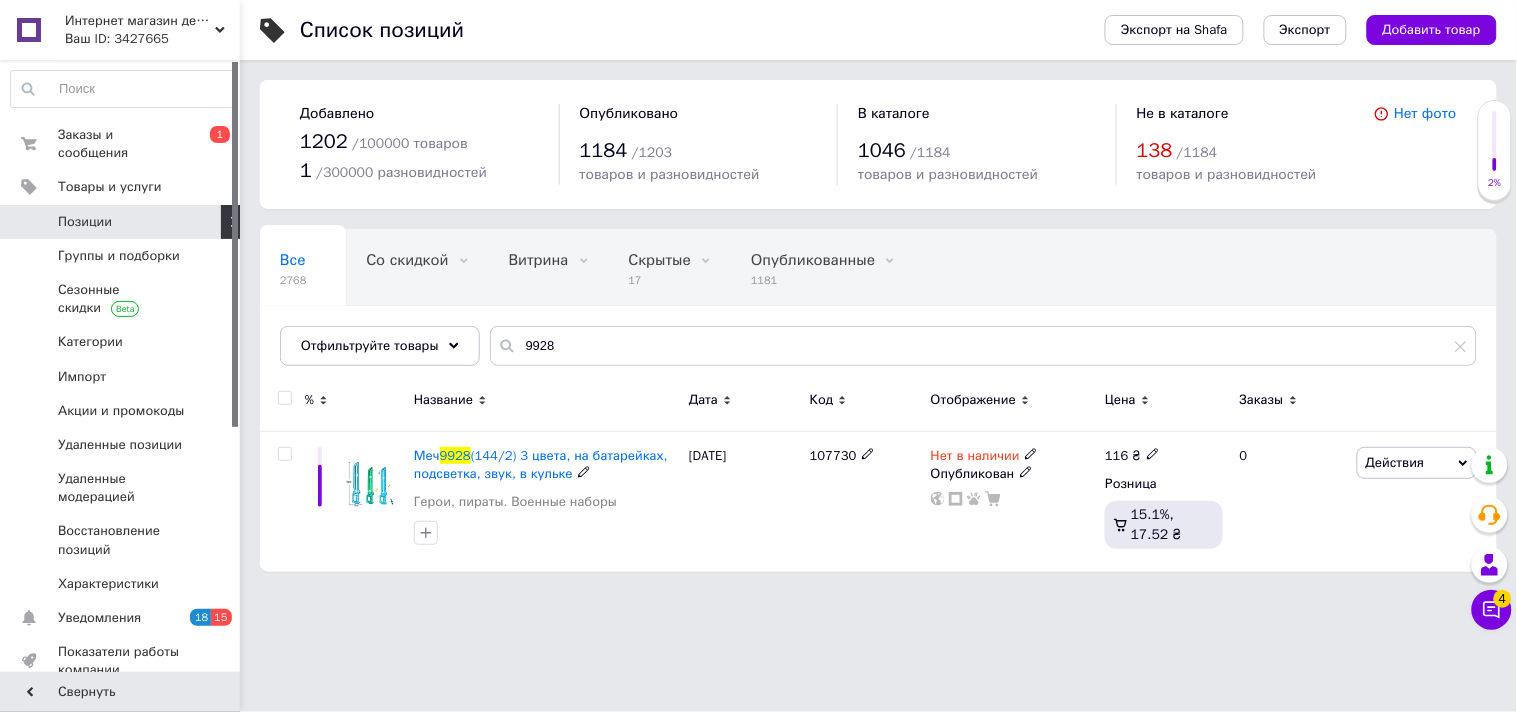 click 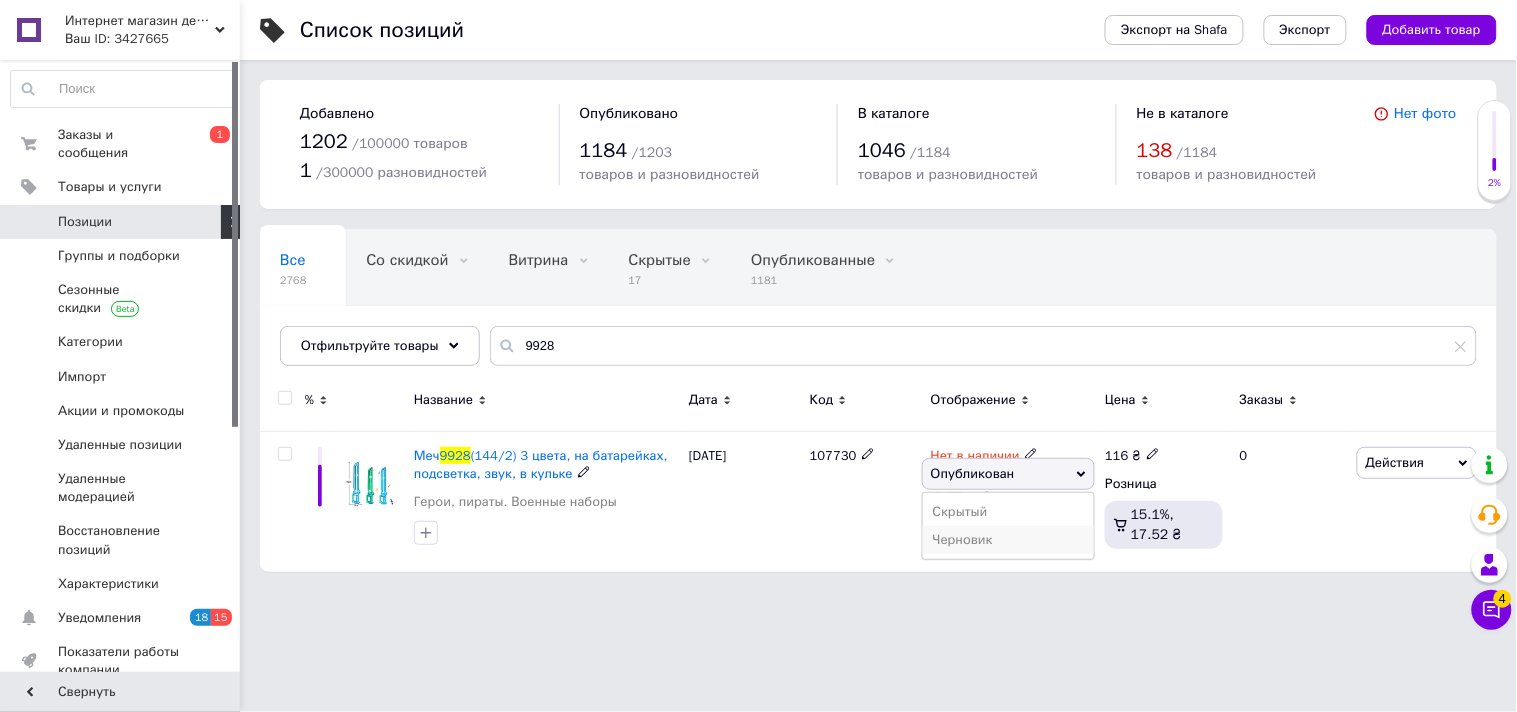 click on "Черновик" at bounding box center (1009, 540) 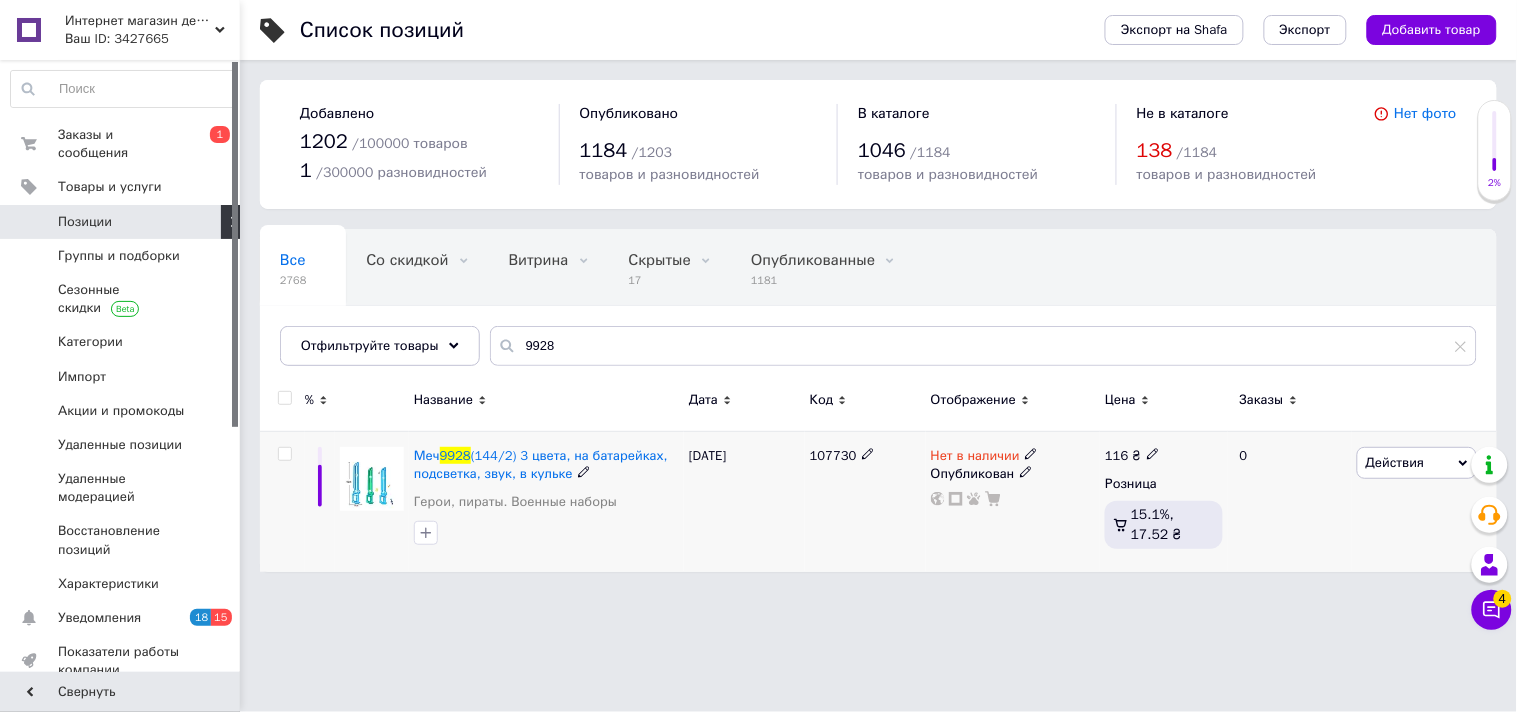 drag, startPoint x: 831, startPoint y: 520, endPoint x: 824, endPoint y: 442, distance: 78.31347 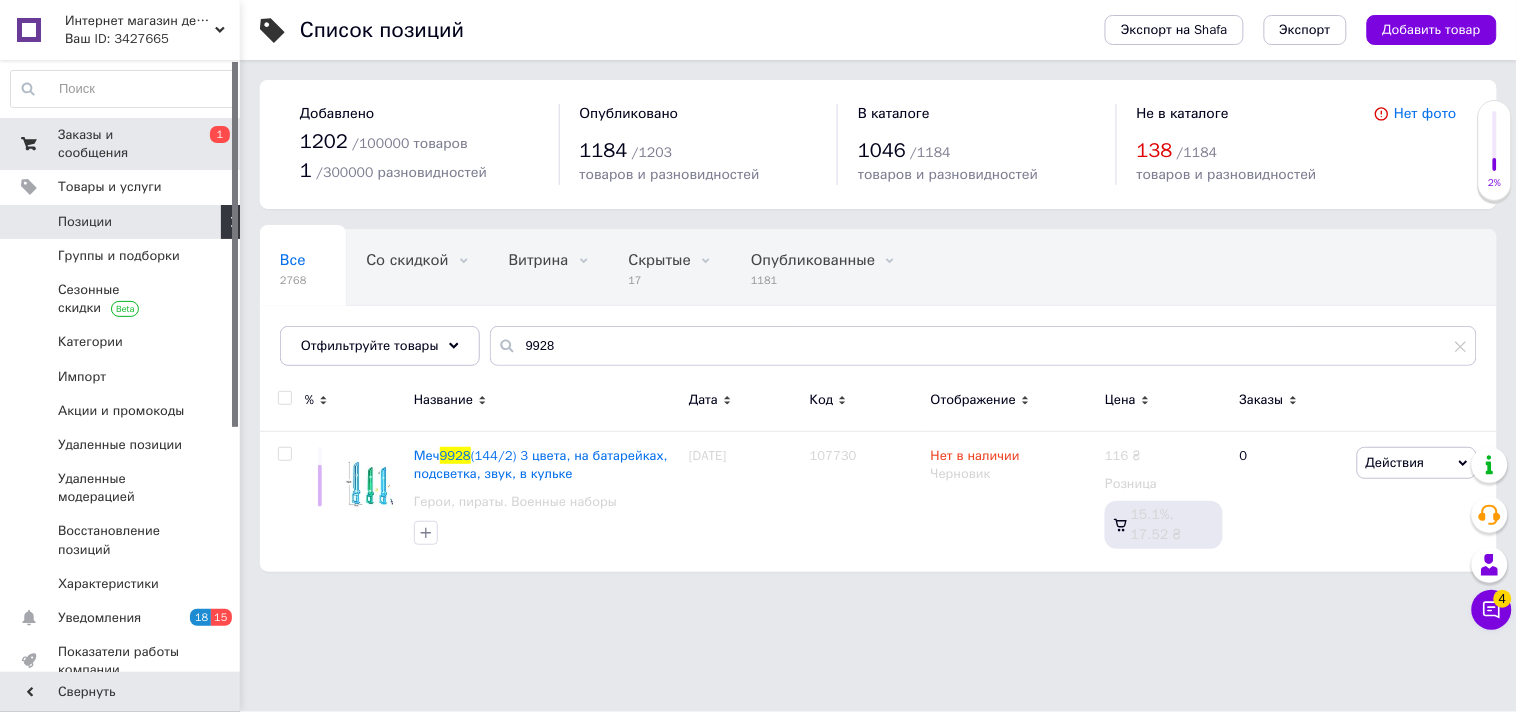 click on "0 1" at bounding box center [212, 144] 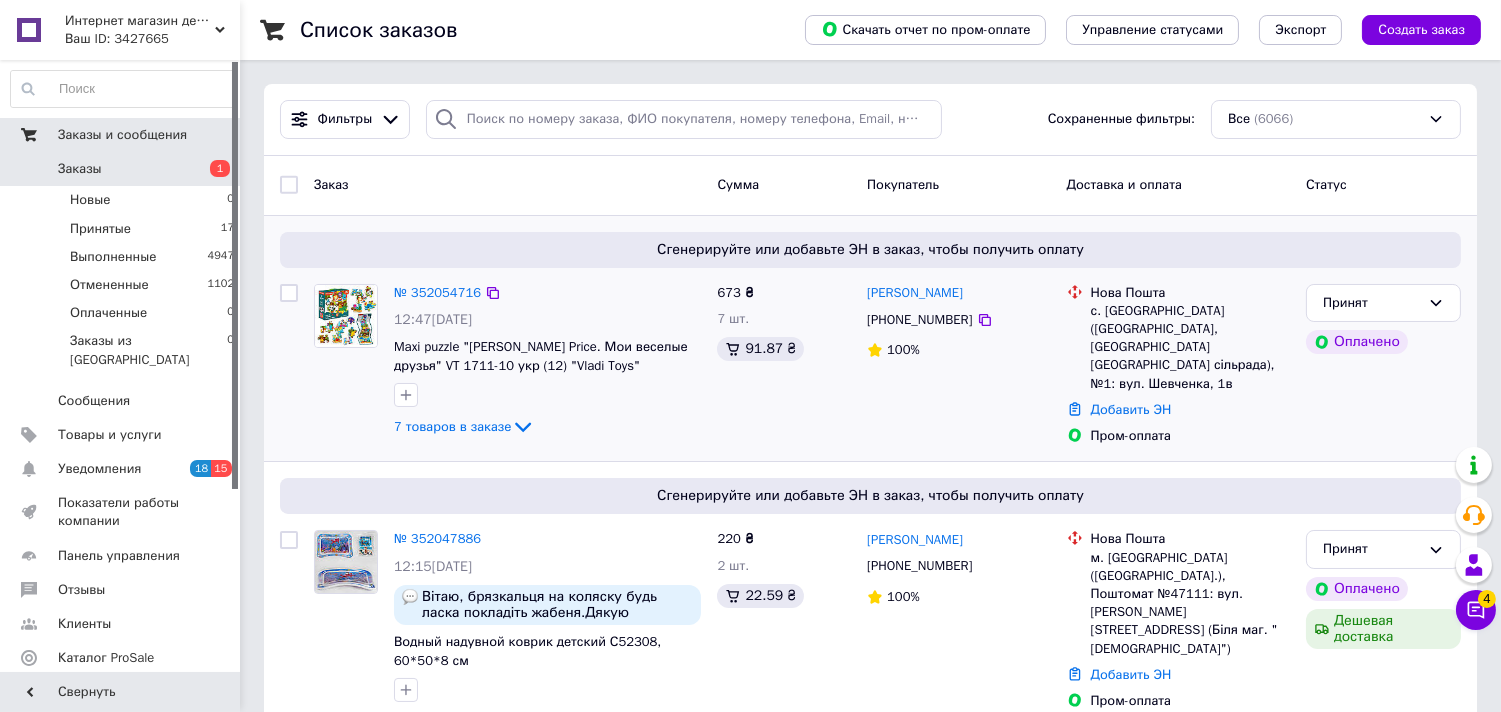 click on "№ 352054716" at bounding box center [437, 293] 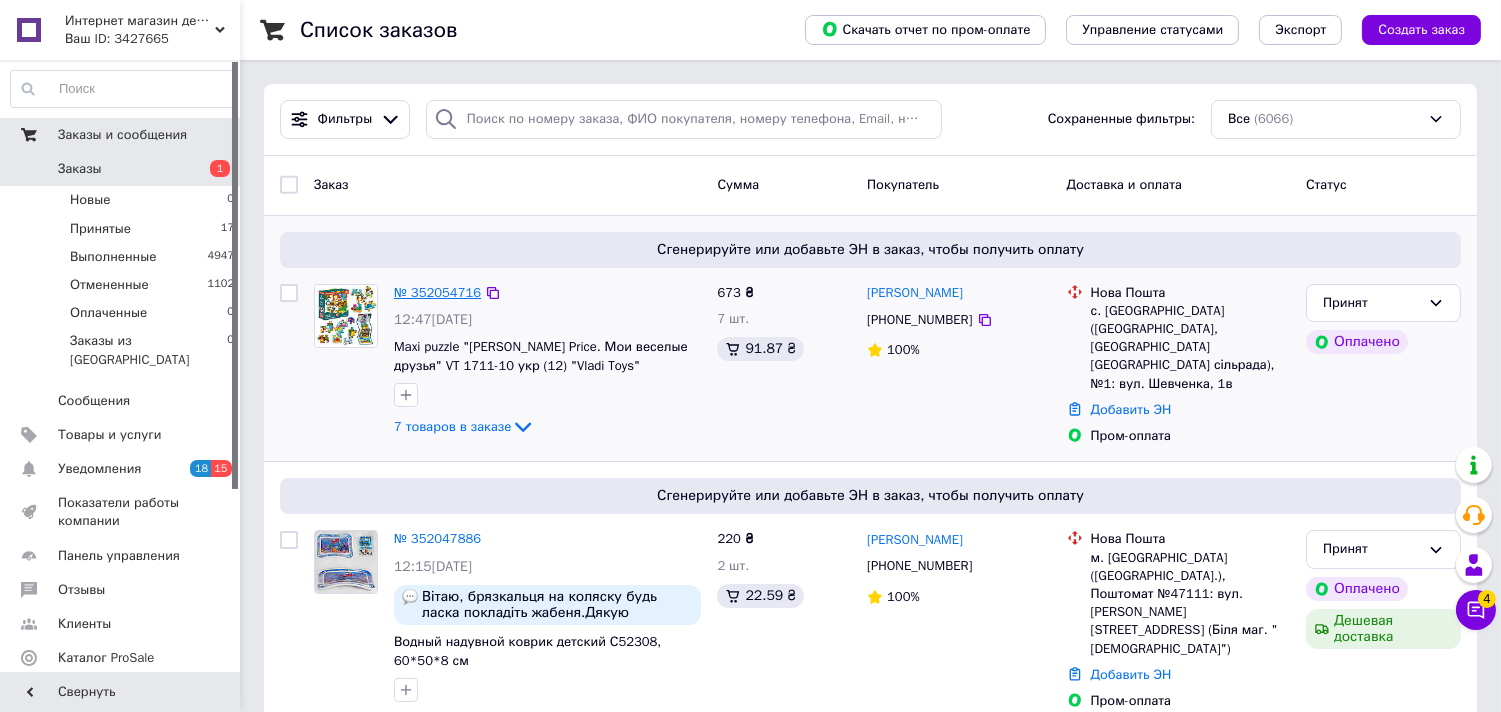 click on "№ 352054716" at bounding box center (437, 292) 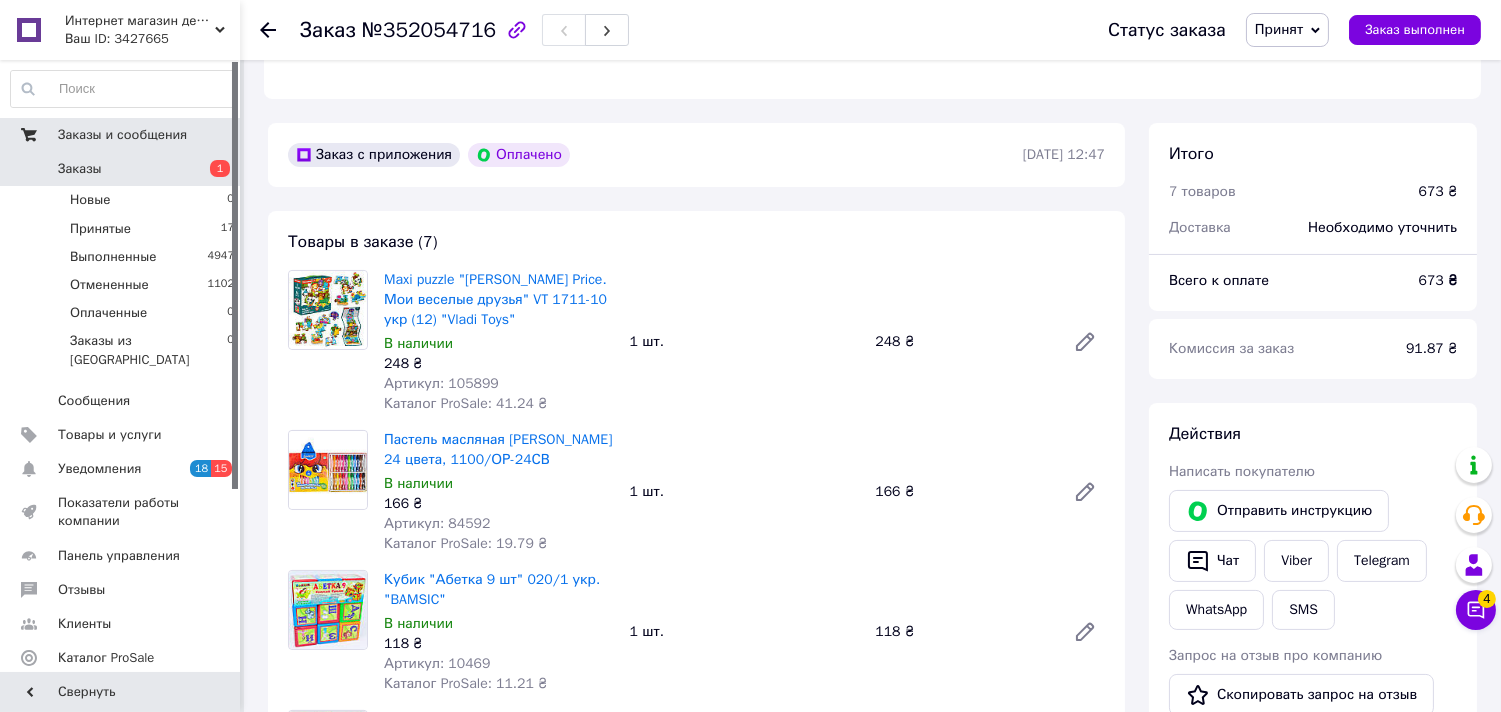 scroll, scrollTop: 555, scrollLeft: 0, axis: vertical 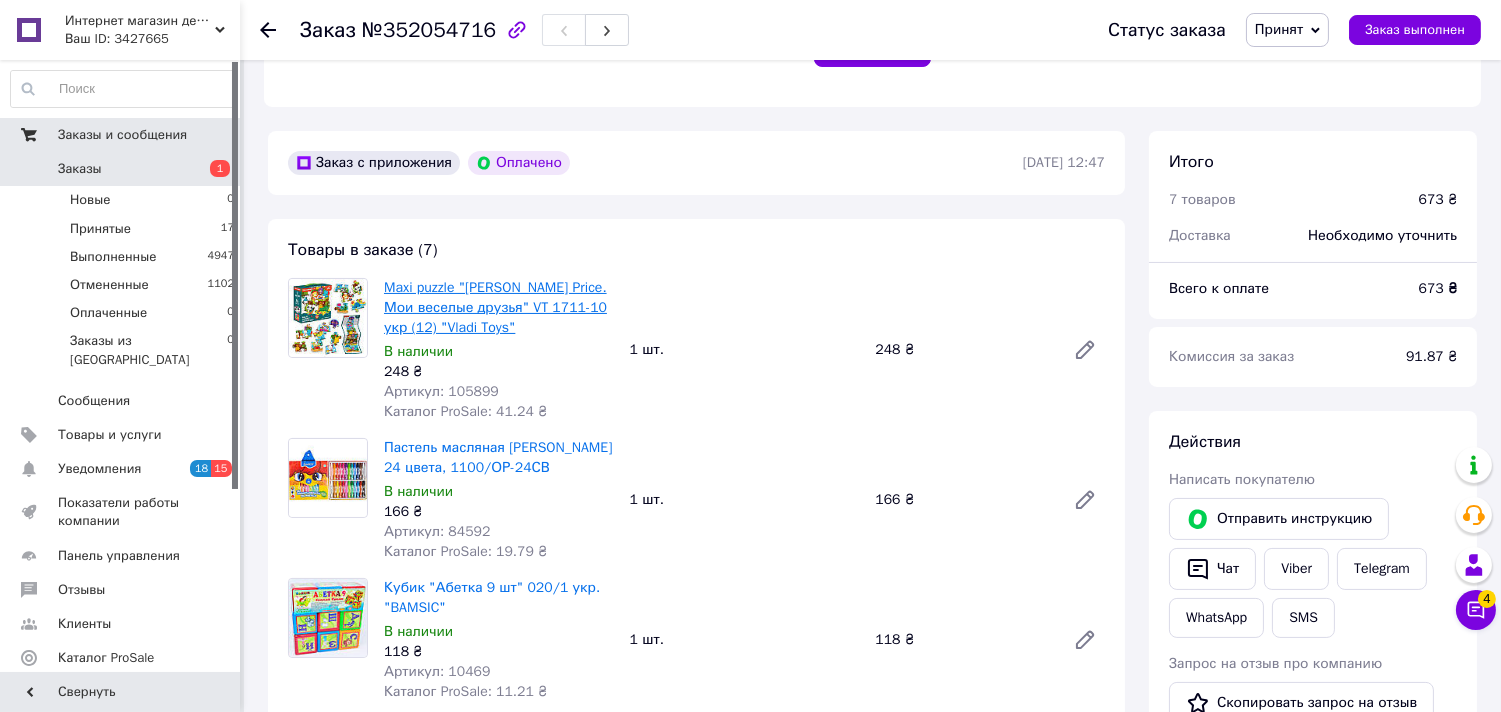 click on "Maxi puzzle "[PERSON_NAME] Price. Мои веселые друзья" VT 1711-10 укр (12) "Vladi Toys"" at bounding box center (495, 307) 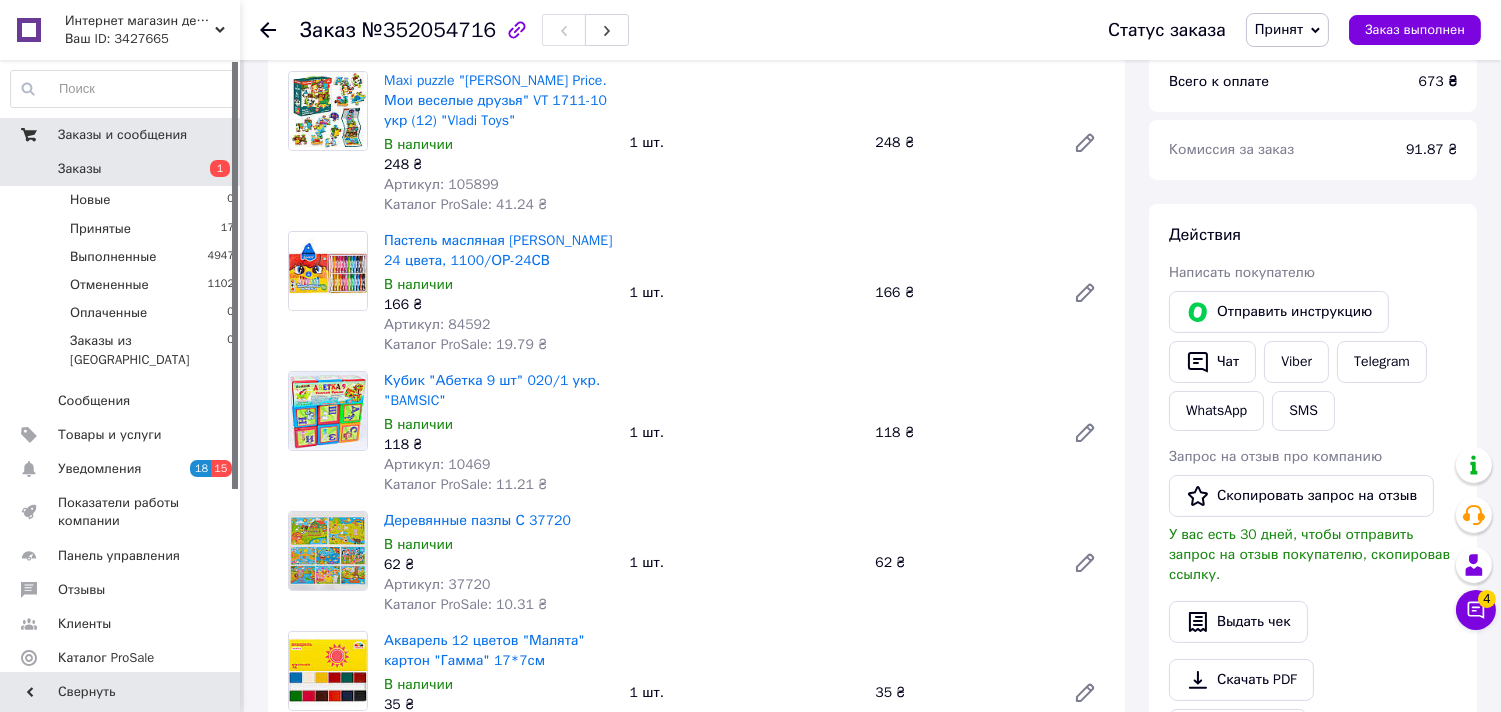 scroll, scrollTop: 777, scrollLeft: 0, axis: vertical 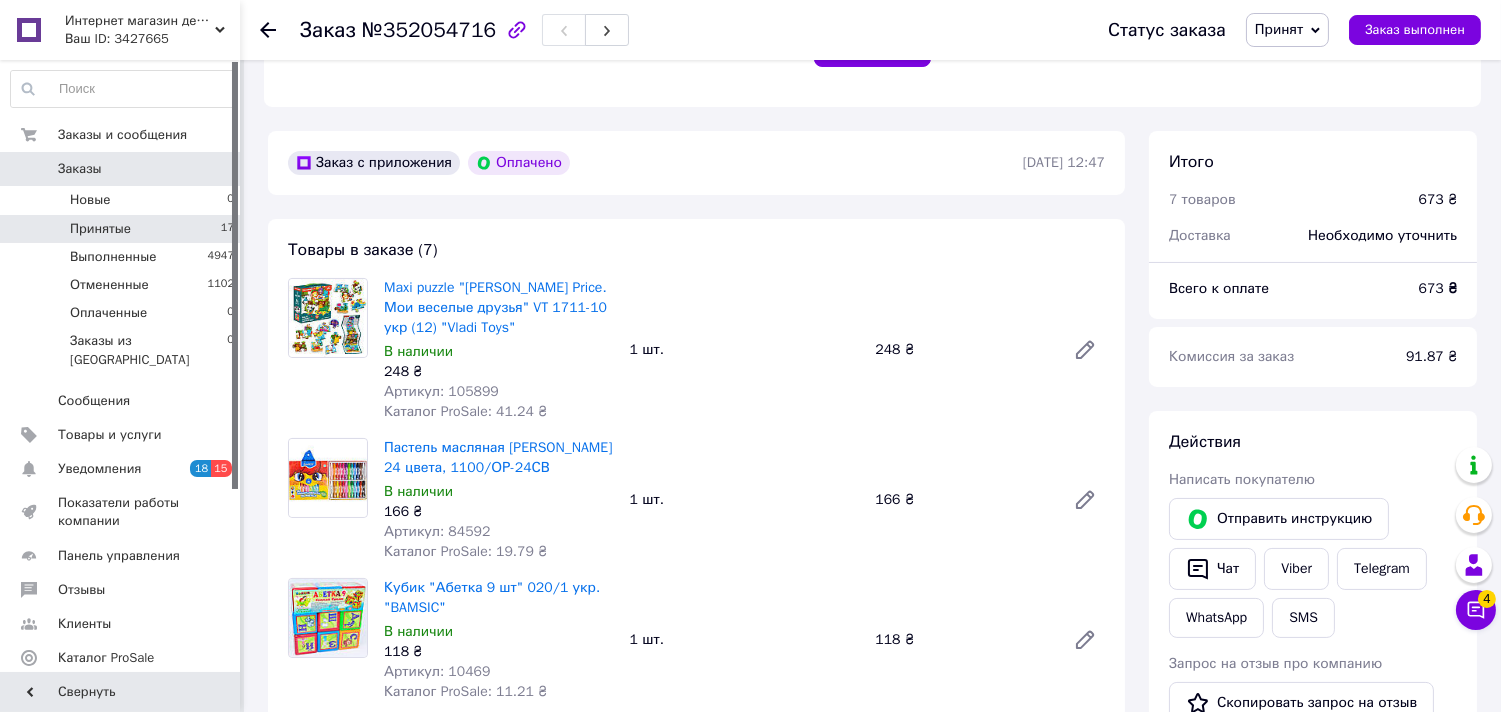 click on "Принятые 17" at bounding box center (123, 229) 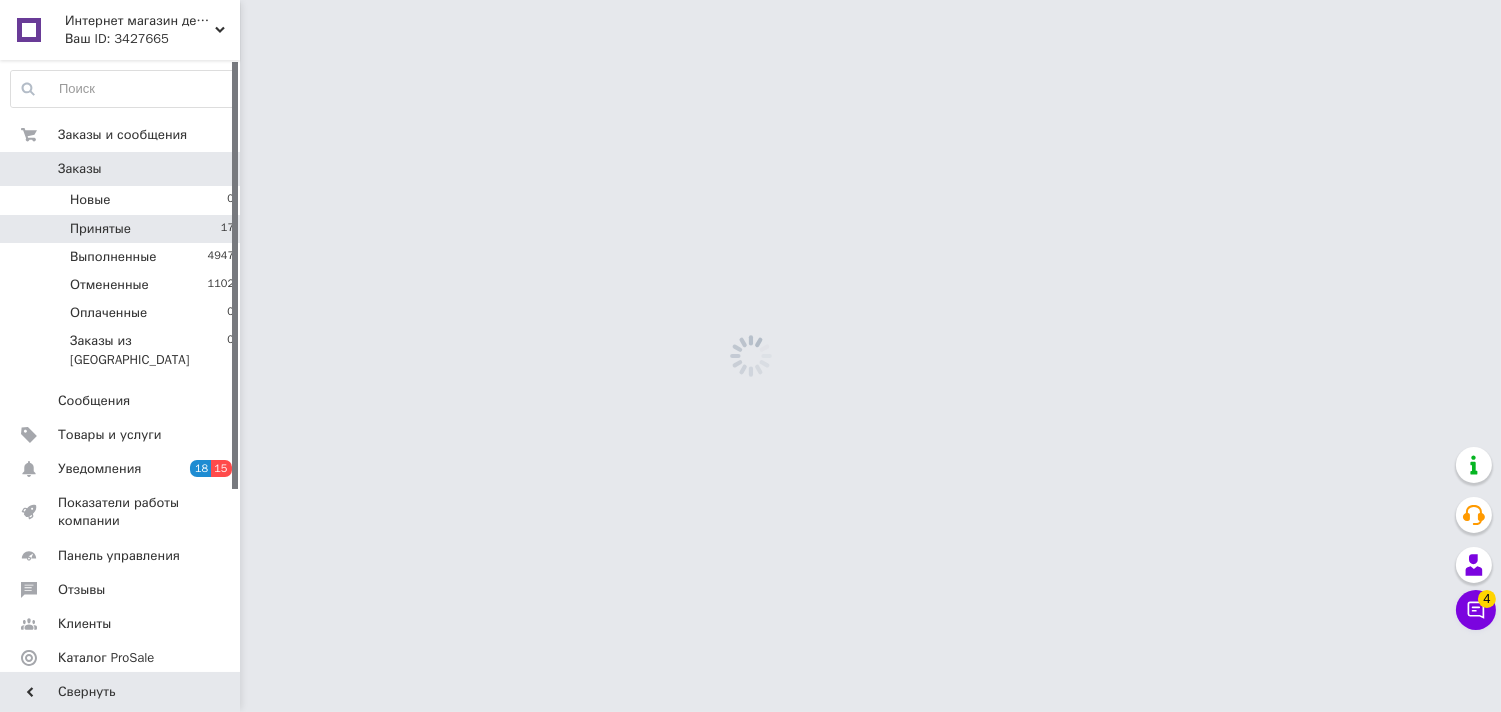 scroll, scrollTop: 0, scrollLeft: 0, axis: both 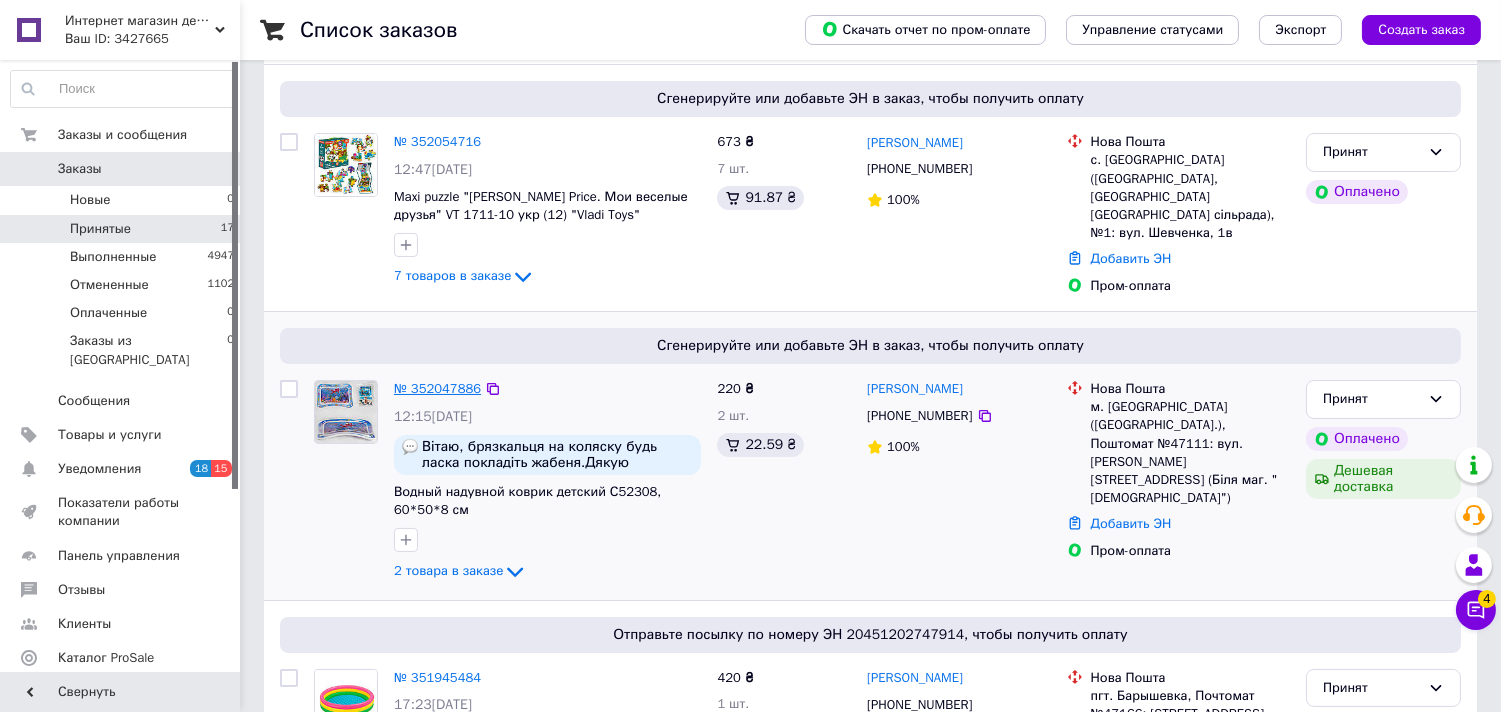 click on "№ 352047886" at bounding box center (437, 388) 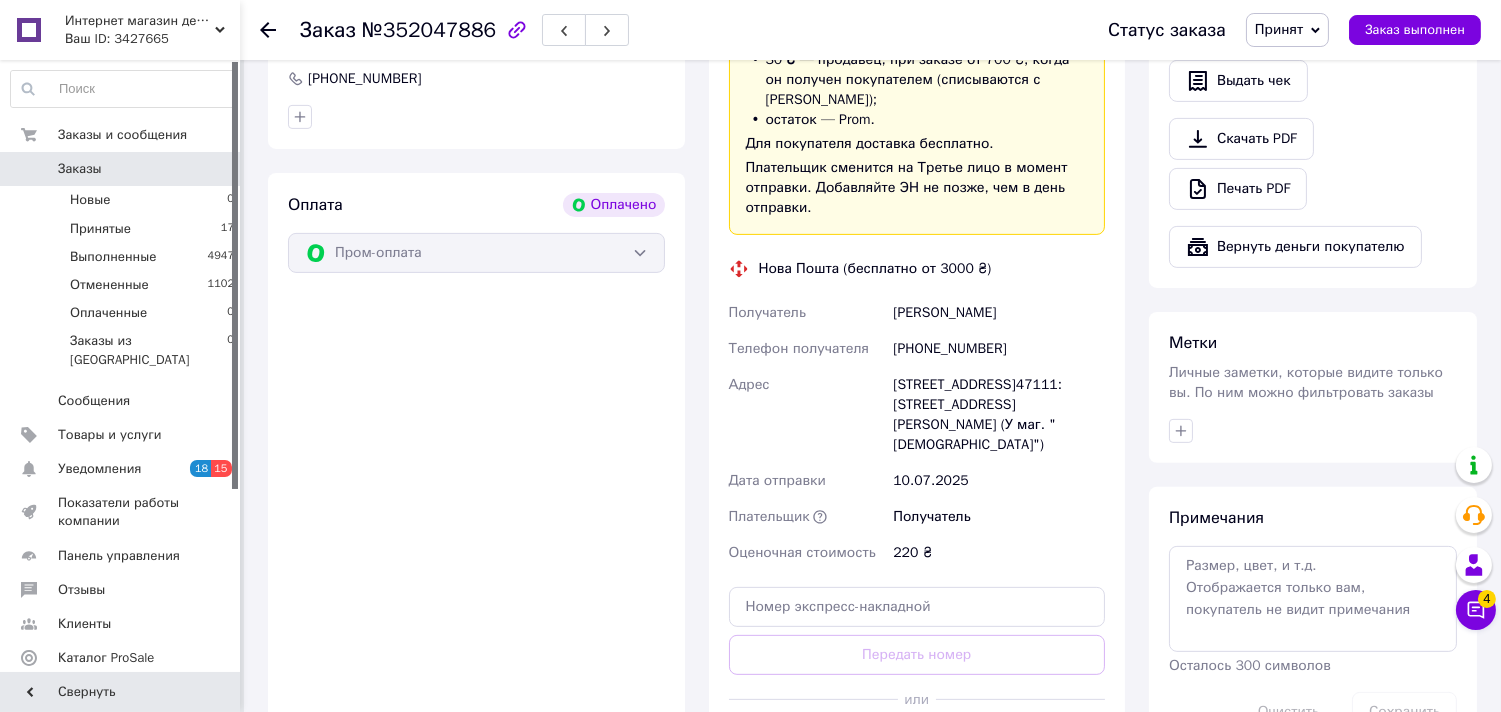 scroll, scrollTop: 1444, scrollLeft: 0, axis: vertical 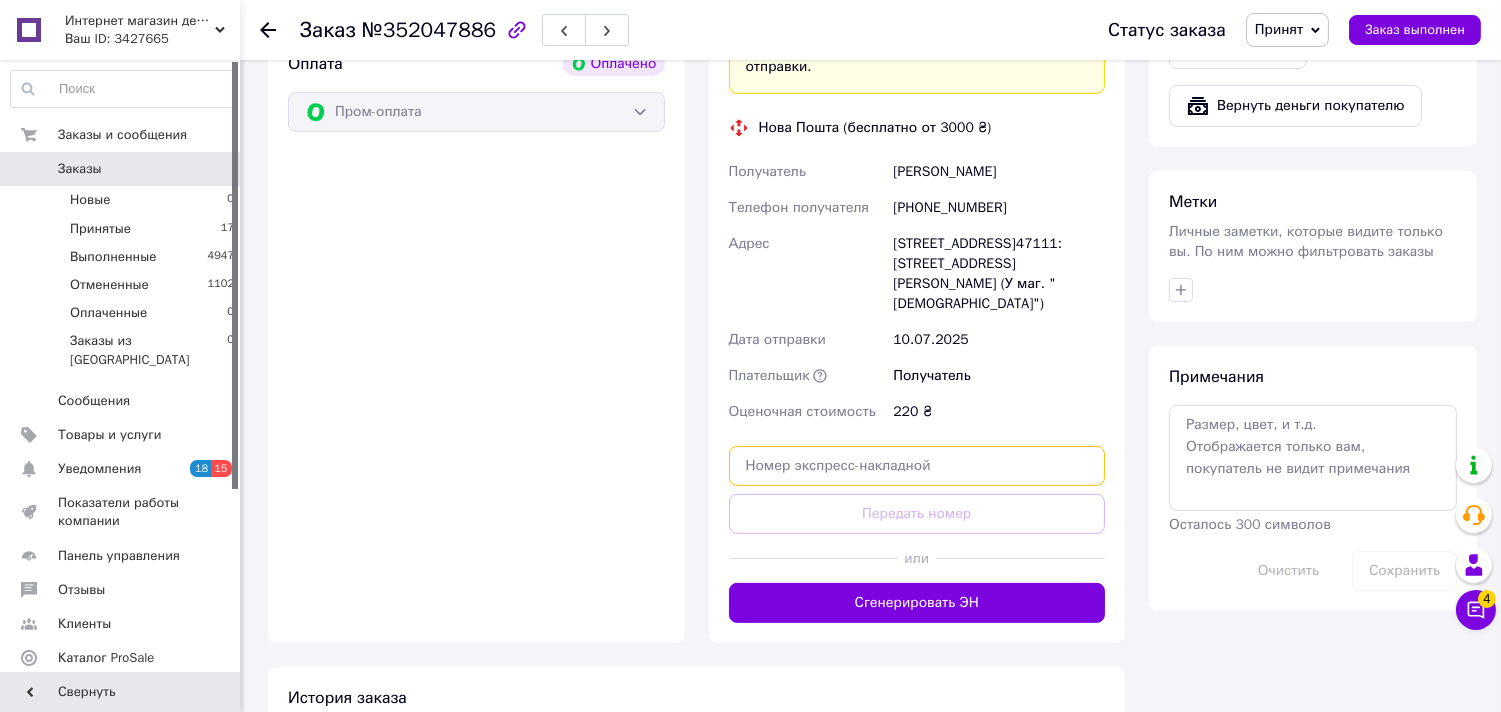 paste on "20451203070959" 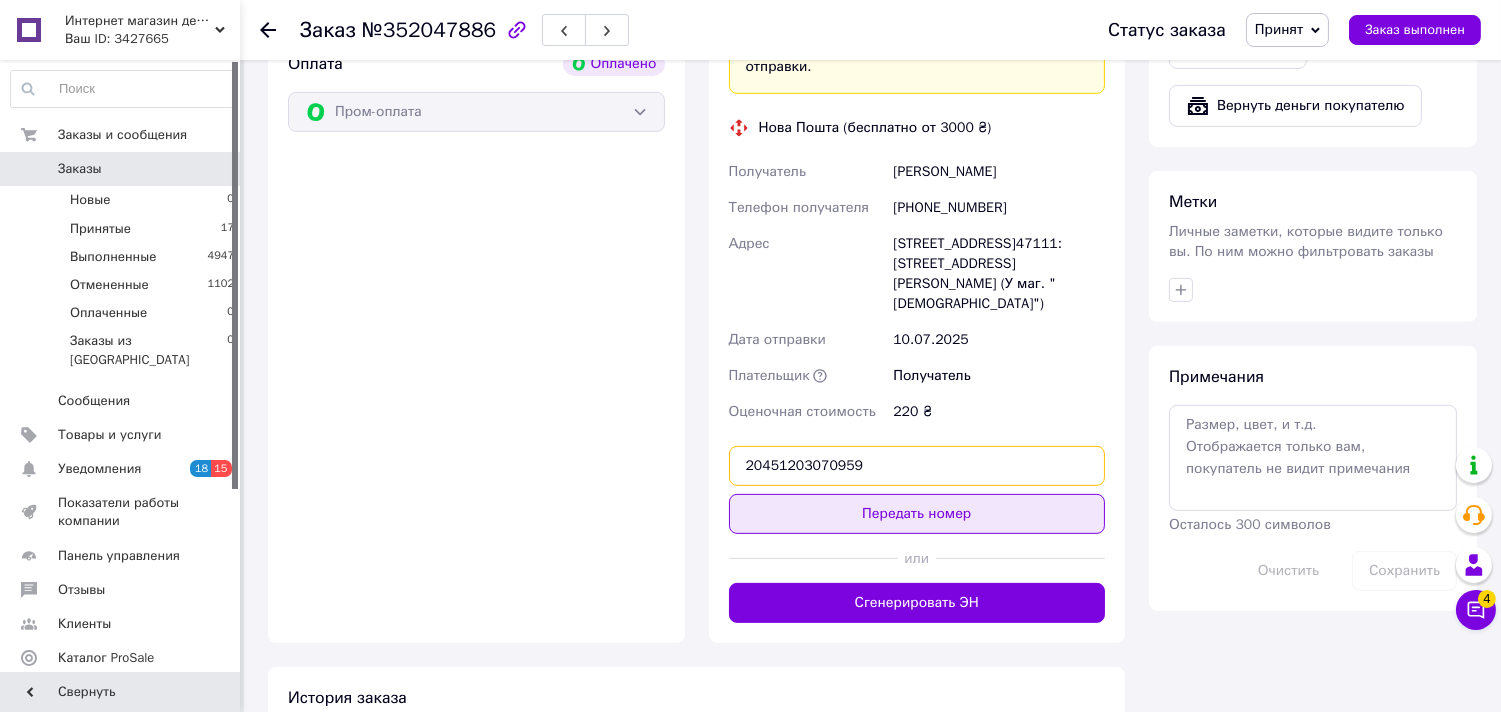 type on "20451203070959" 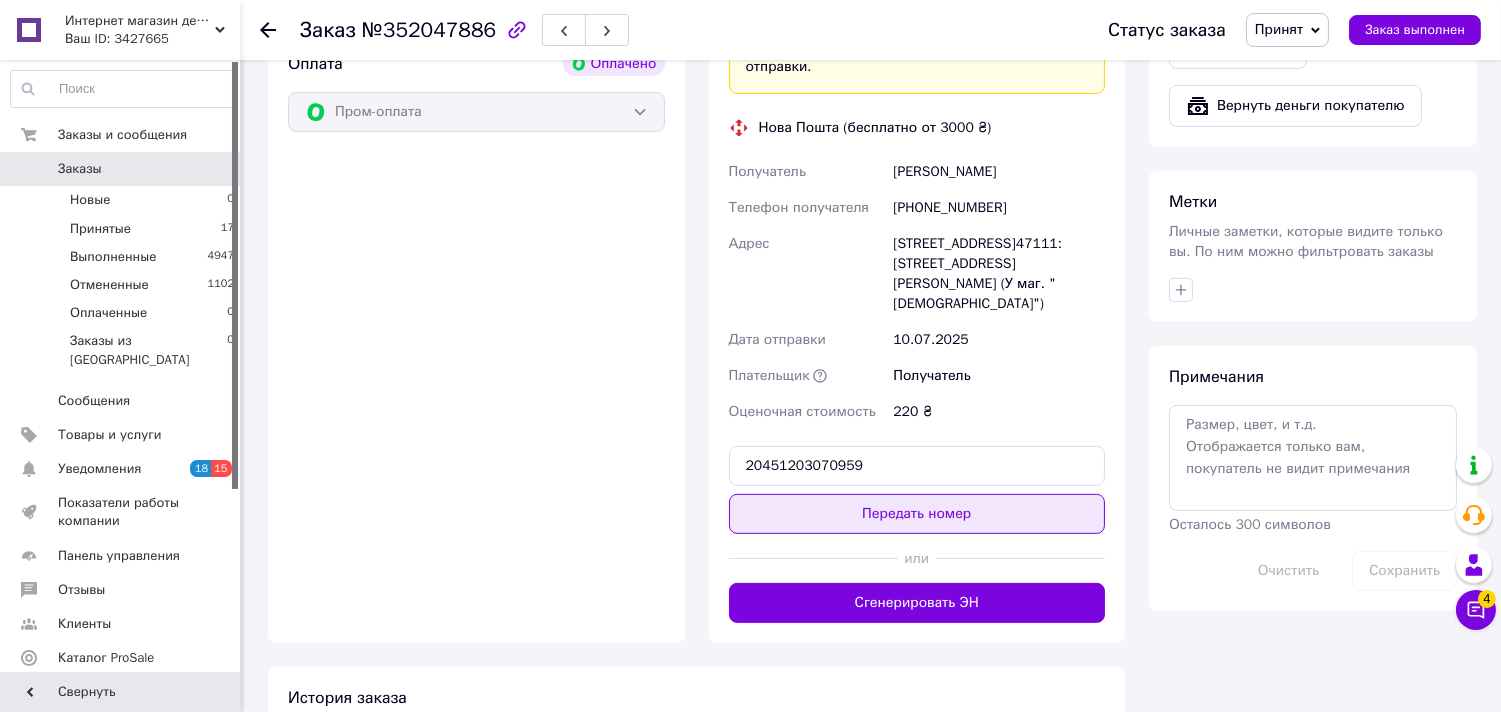 click on "Передать номер" at bounding box center (917, 514) 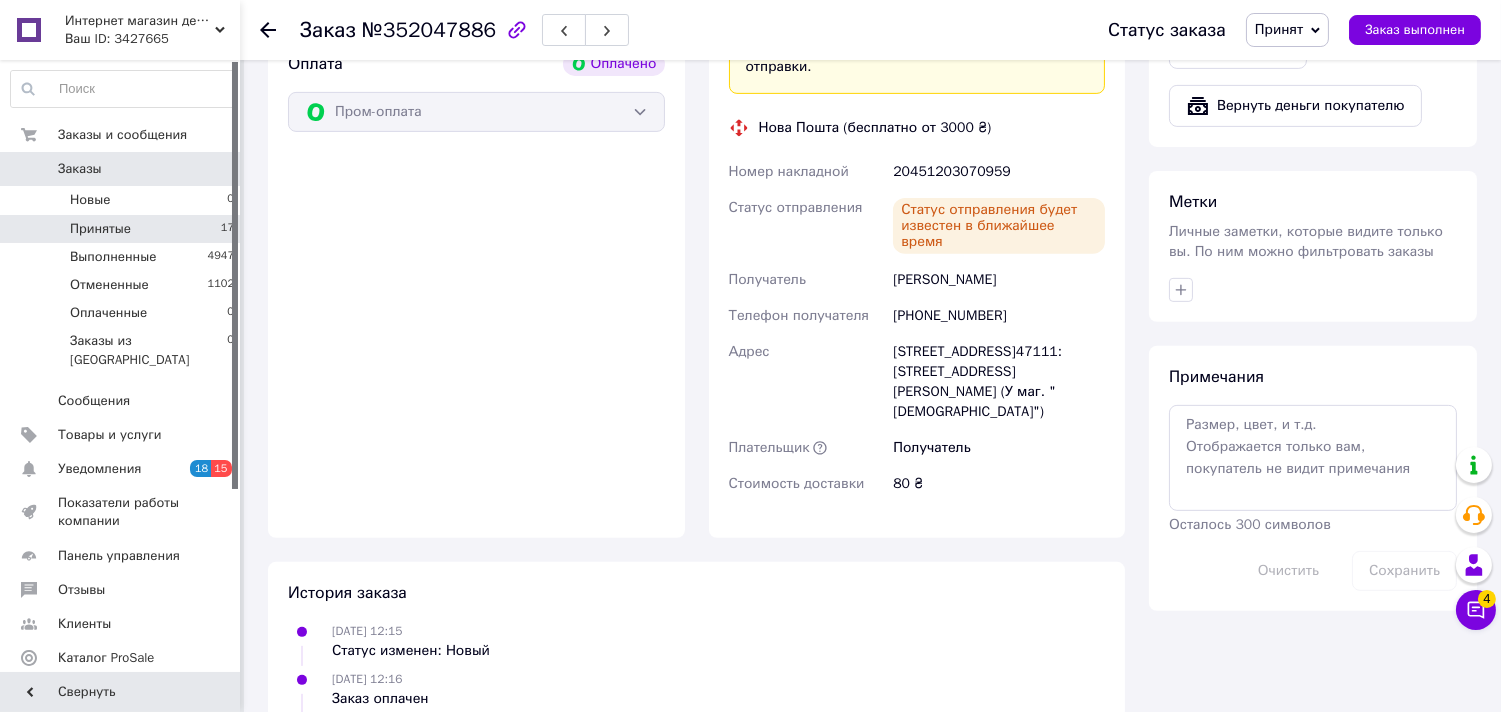 click on "Принятые 17" at bounding box center (123, 229) 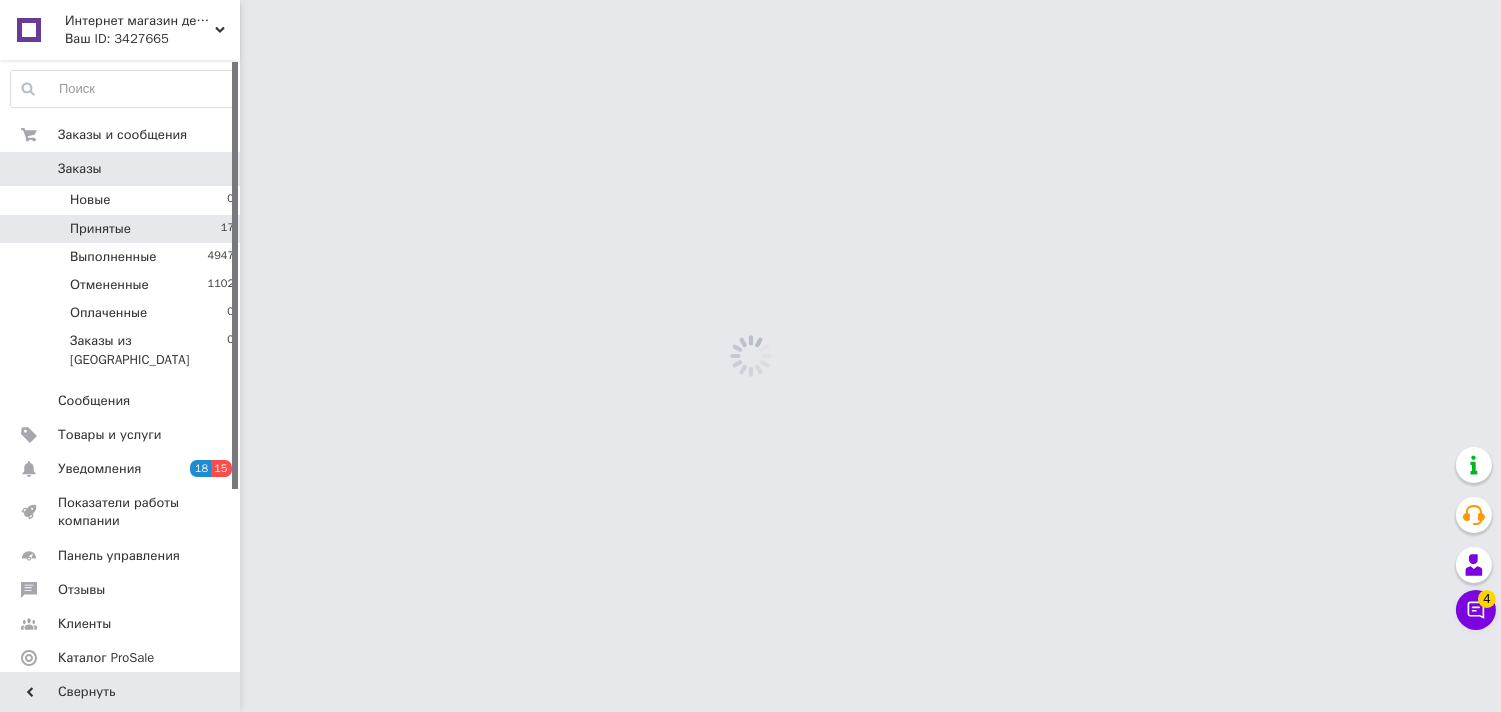 scroll, scrollTop: 0, scrollLeft: 0, axis: both 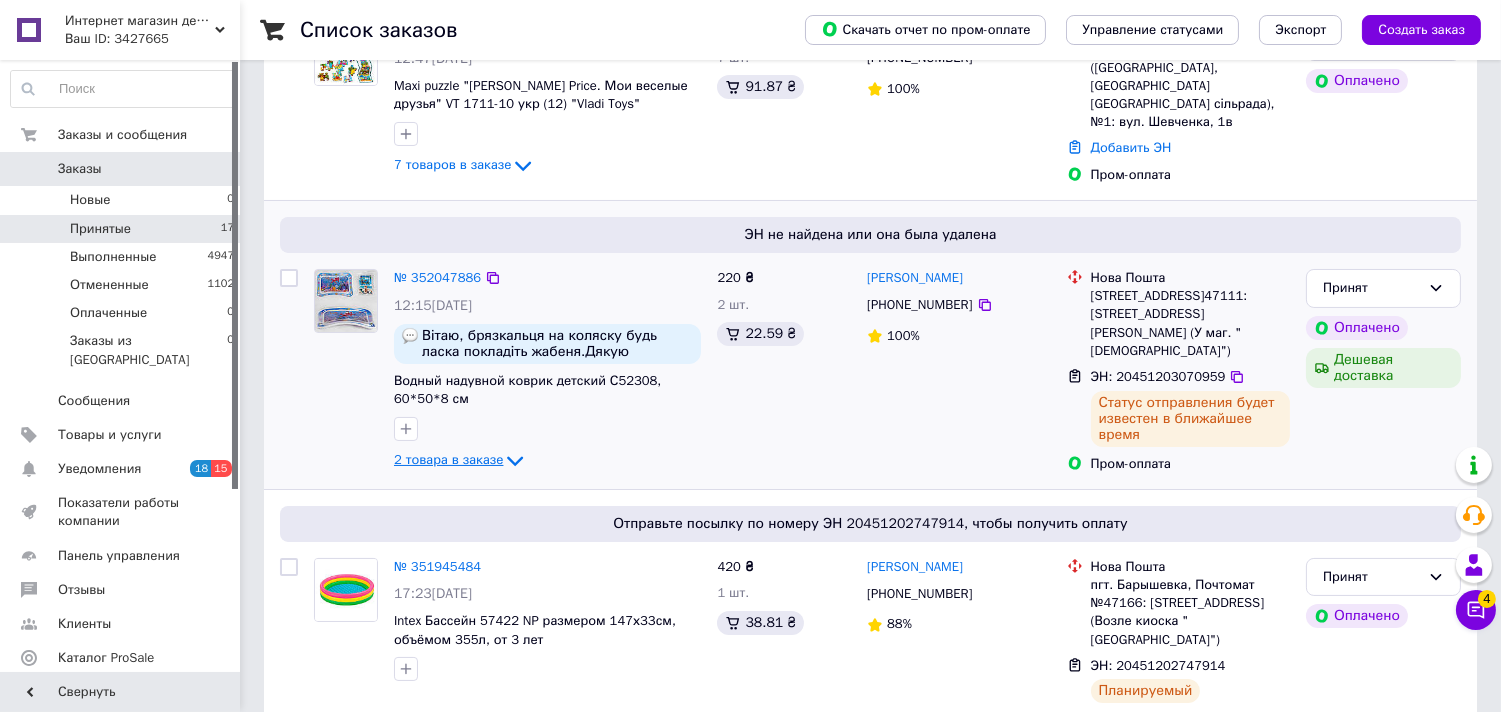 click on "2 товара в заказе" at bounding box center [448, 459] 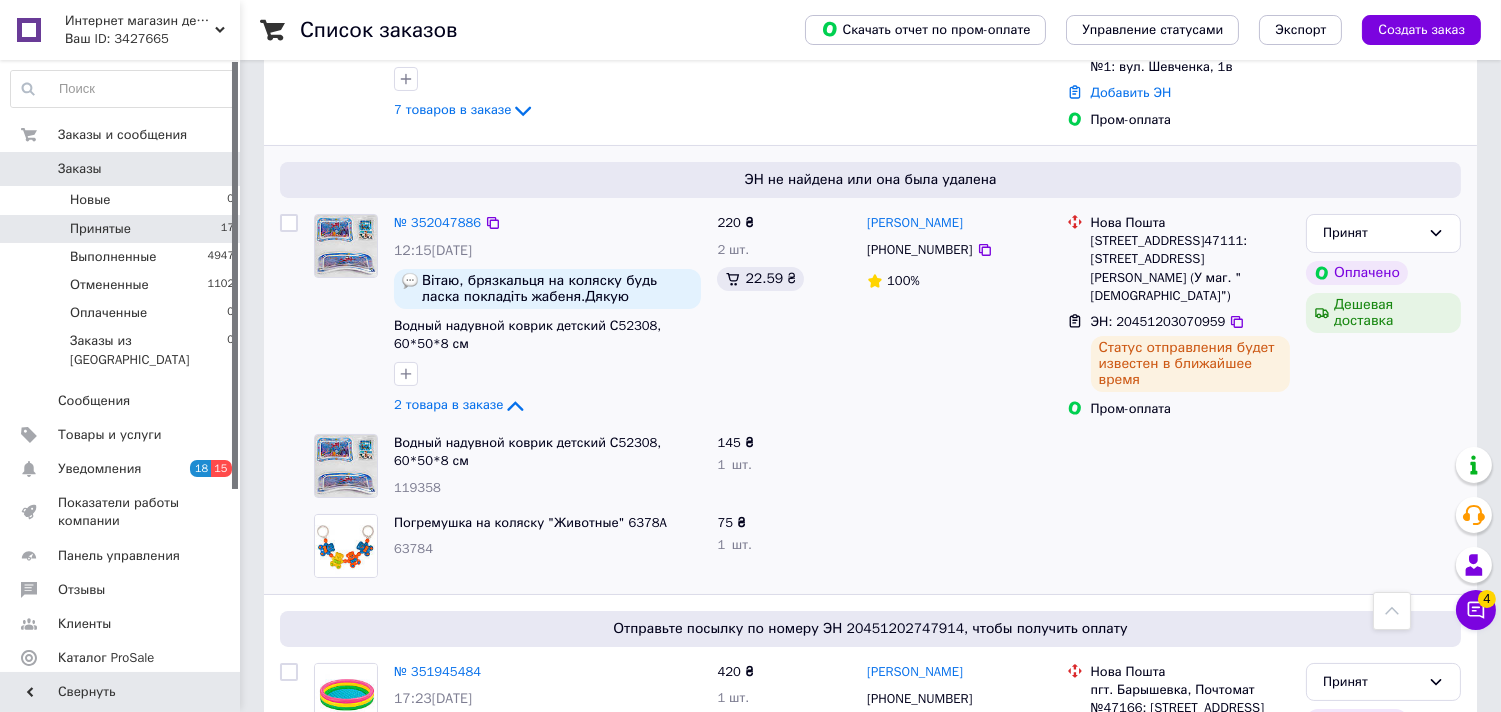 scroll, scrollTop: 222, scrollLeft: 0, axis: vertical 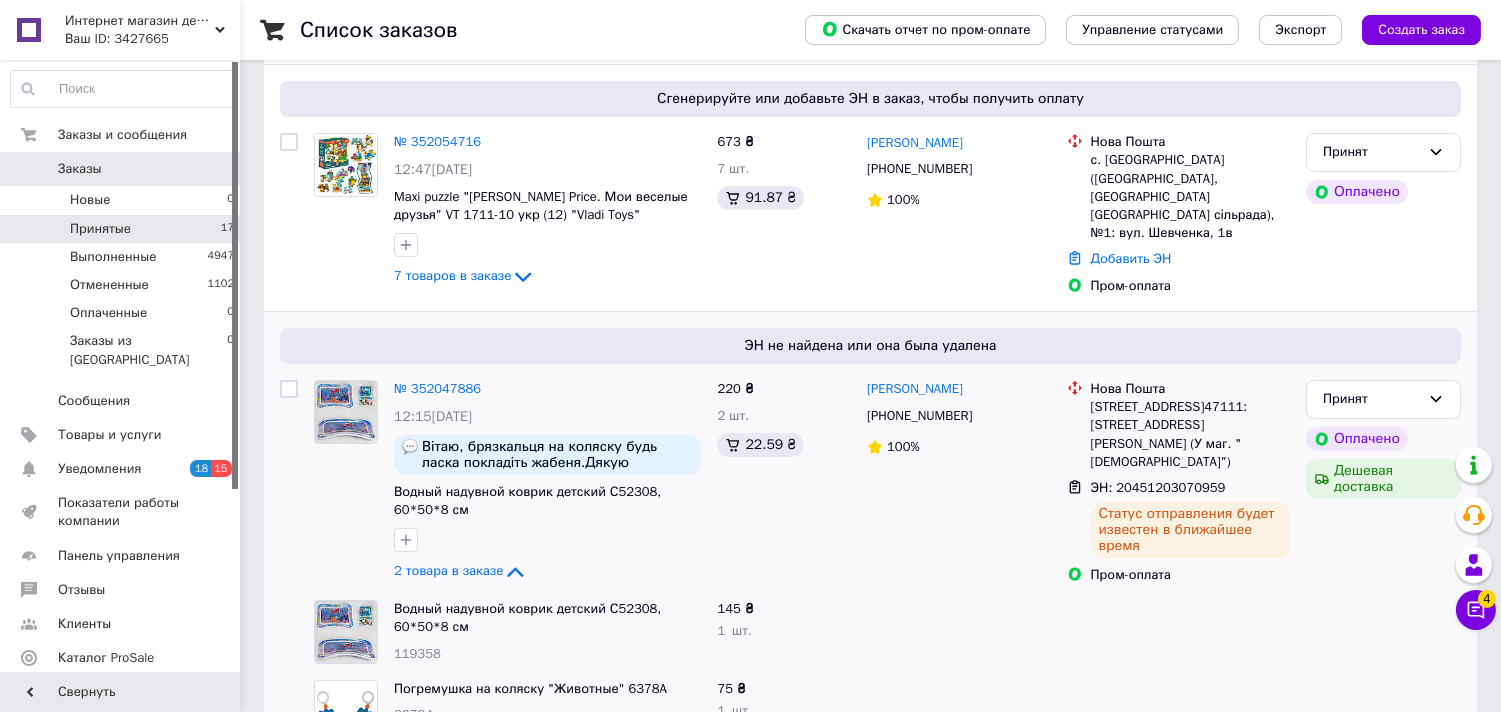click on "Принятые 17" at bounding box center (123, 229) 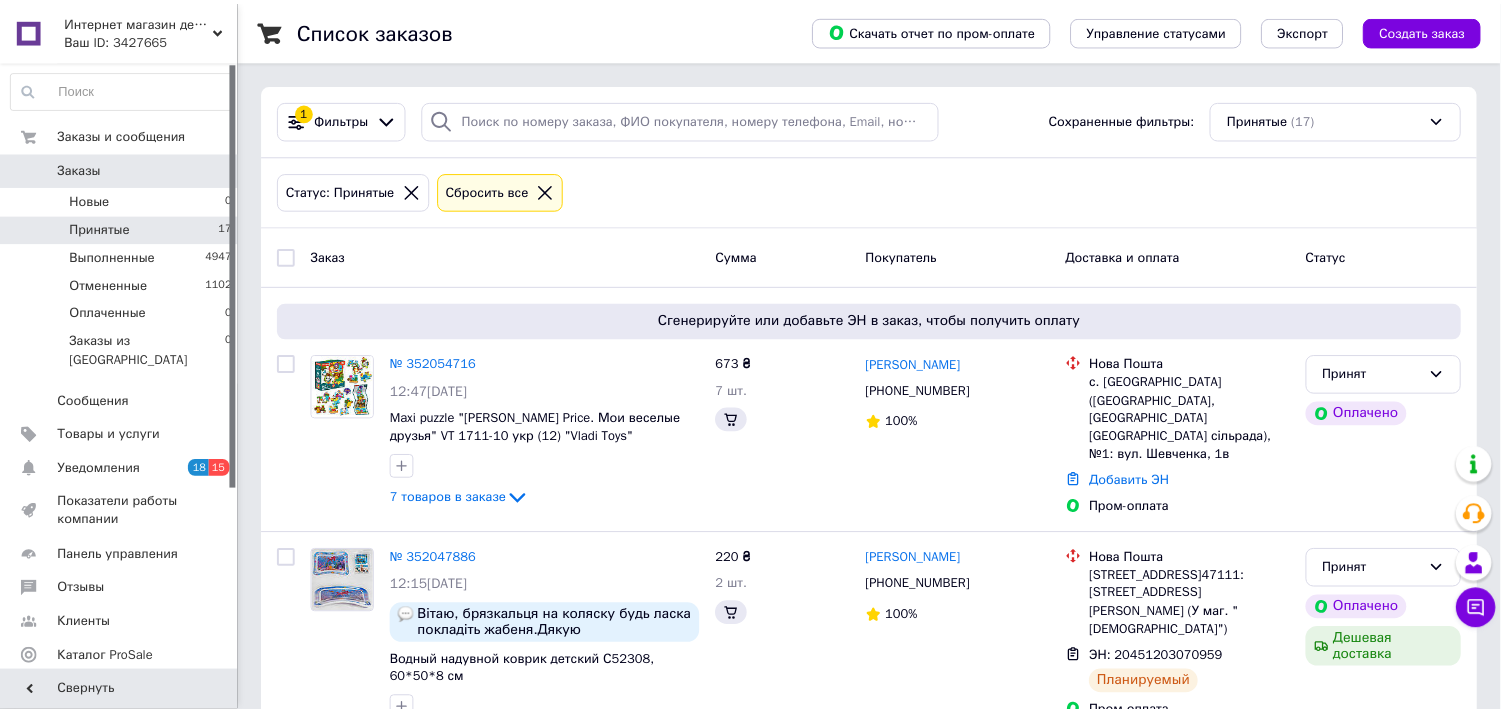 scroll, scrollTop: 222, scrollLeft: 0, axis: vertical 